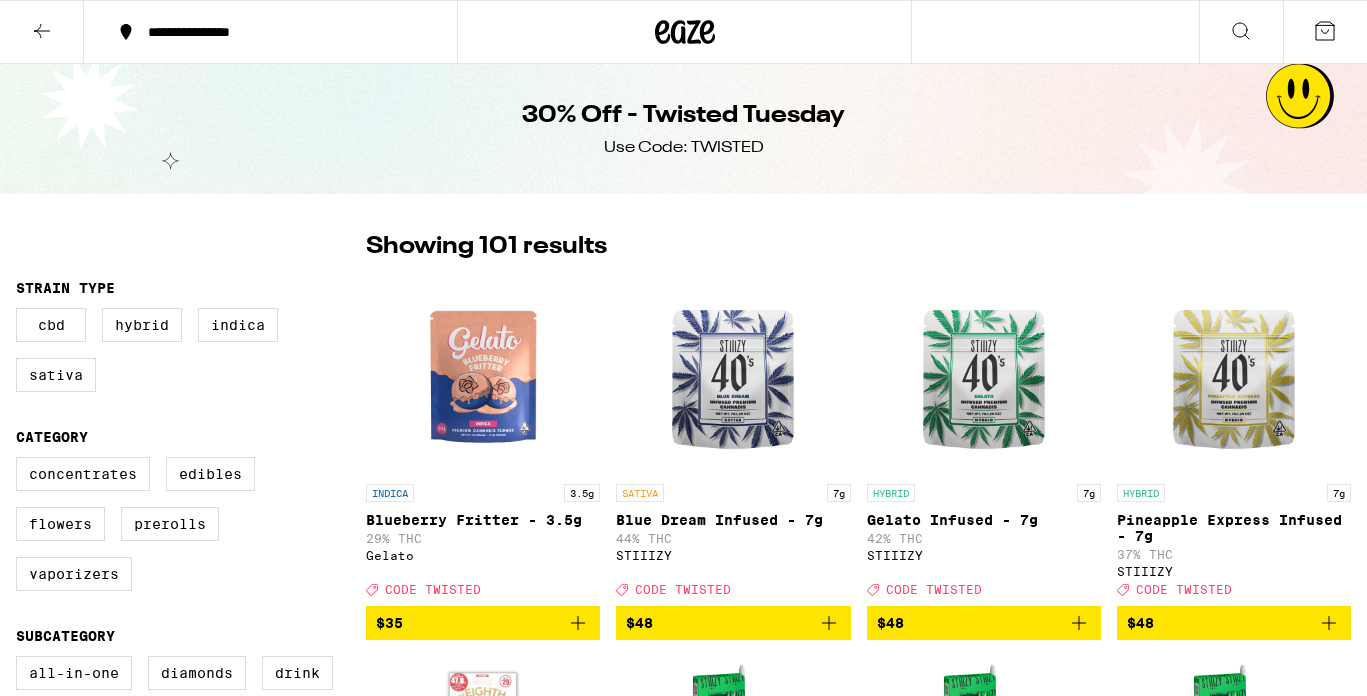 scroll, scrollTop: 0, scrollLeft: 0, axis: both 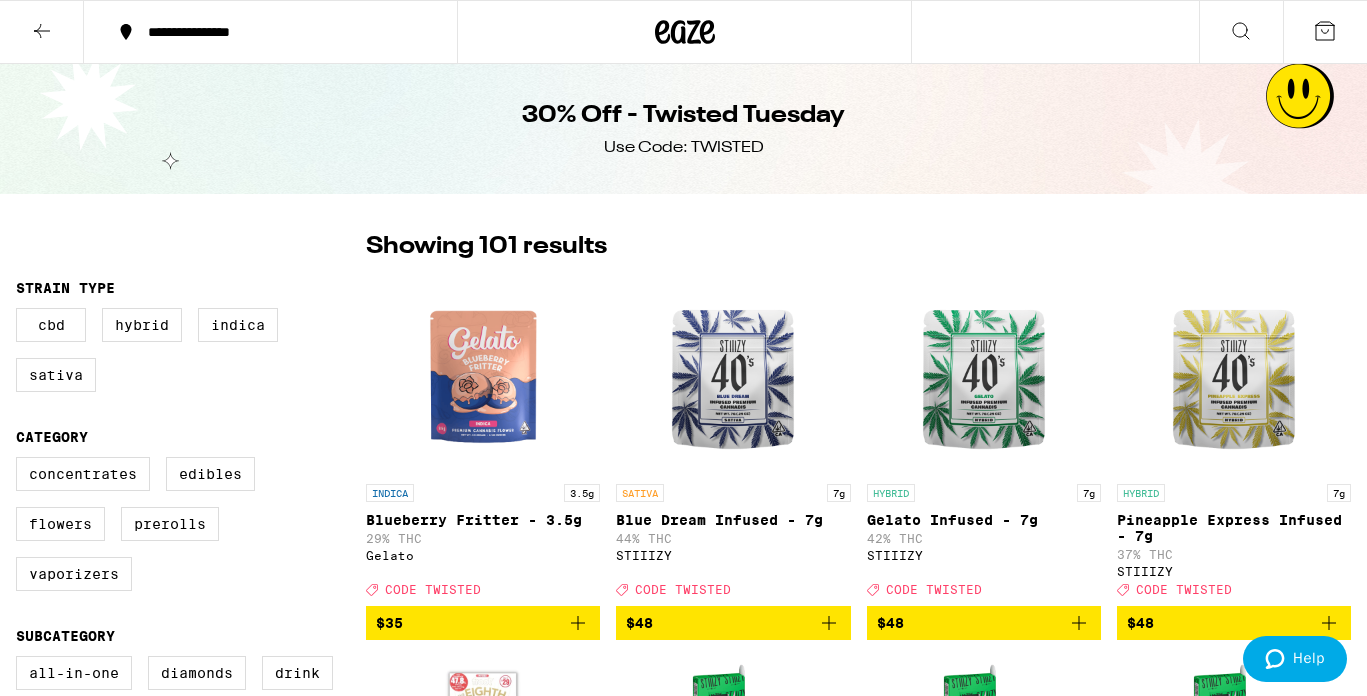 click 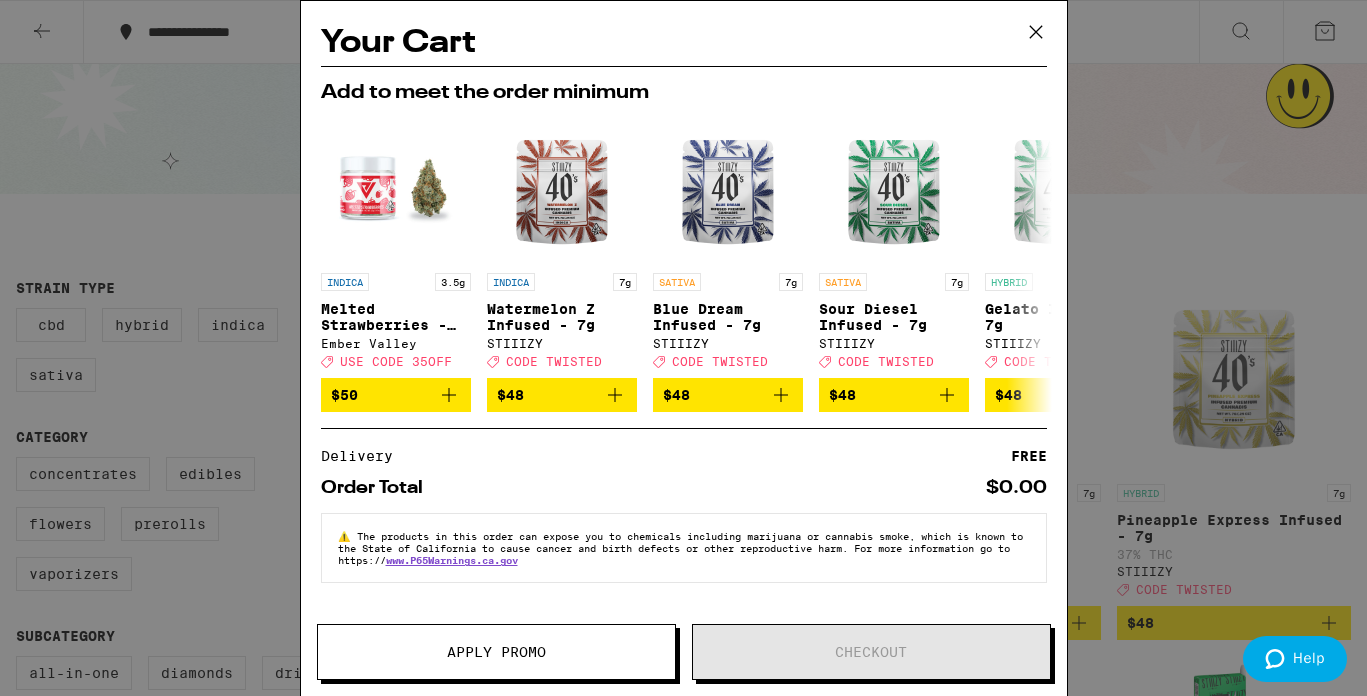 scroll, scrollTop: 0, scrollLeft: 0, axis: both 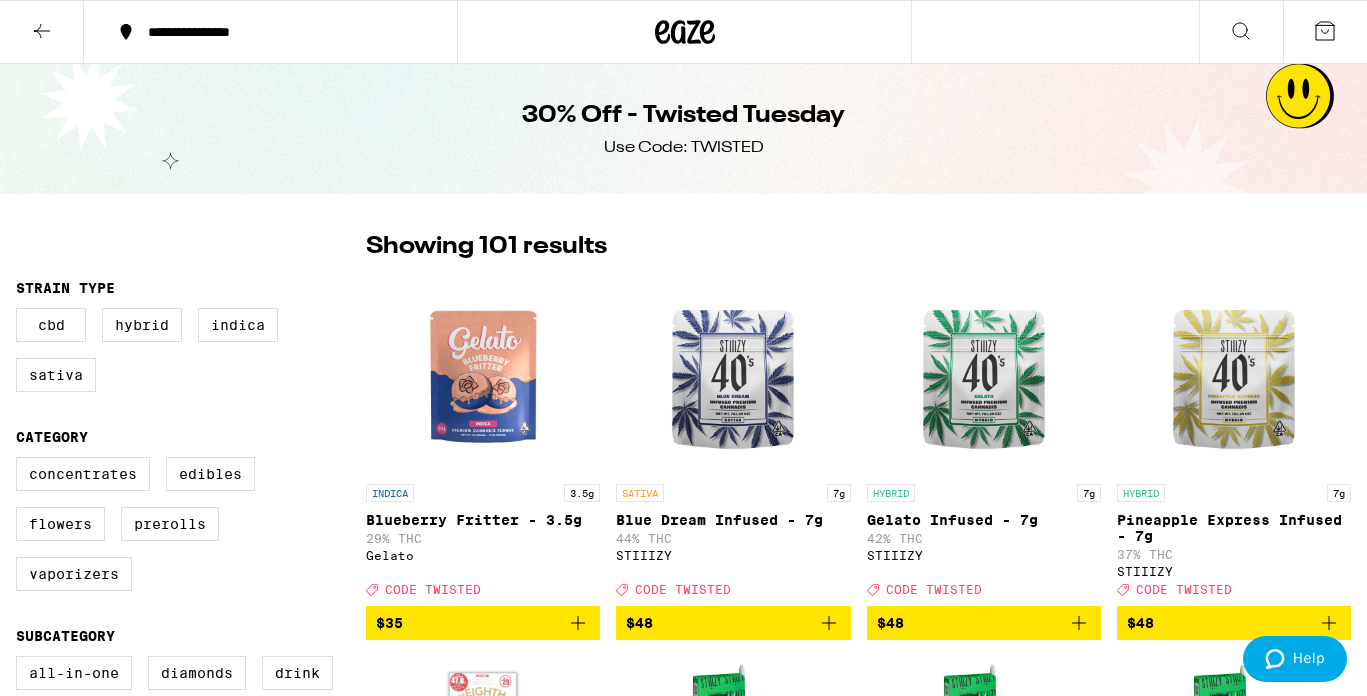 click on "30% Off - Twisted Tuesday Use Code: TWISTED" at bounding box center (684, 129) 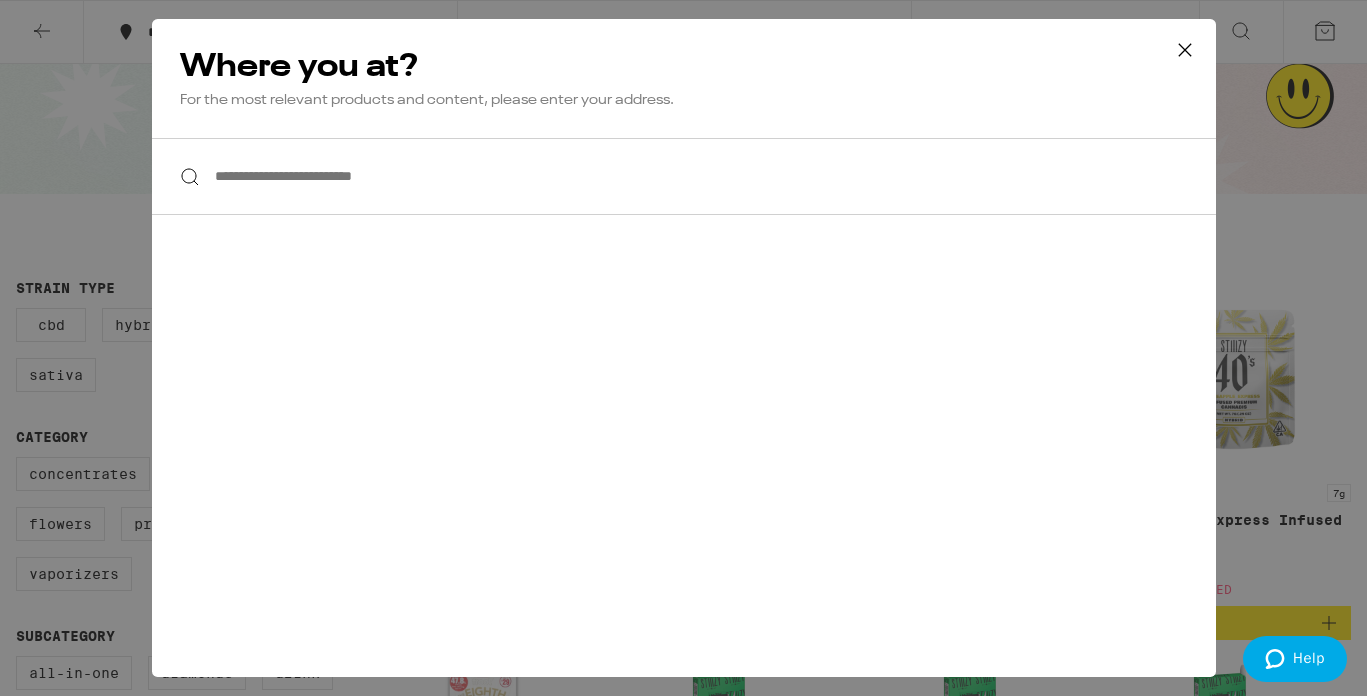 click on "**********" at bounding box center [683, 348] 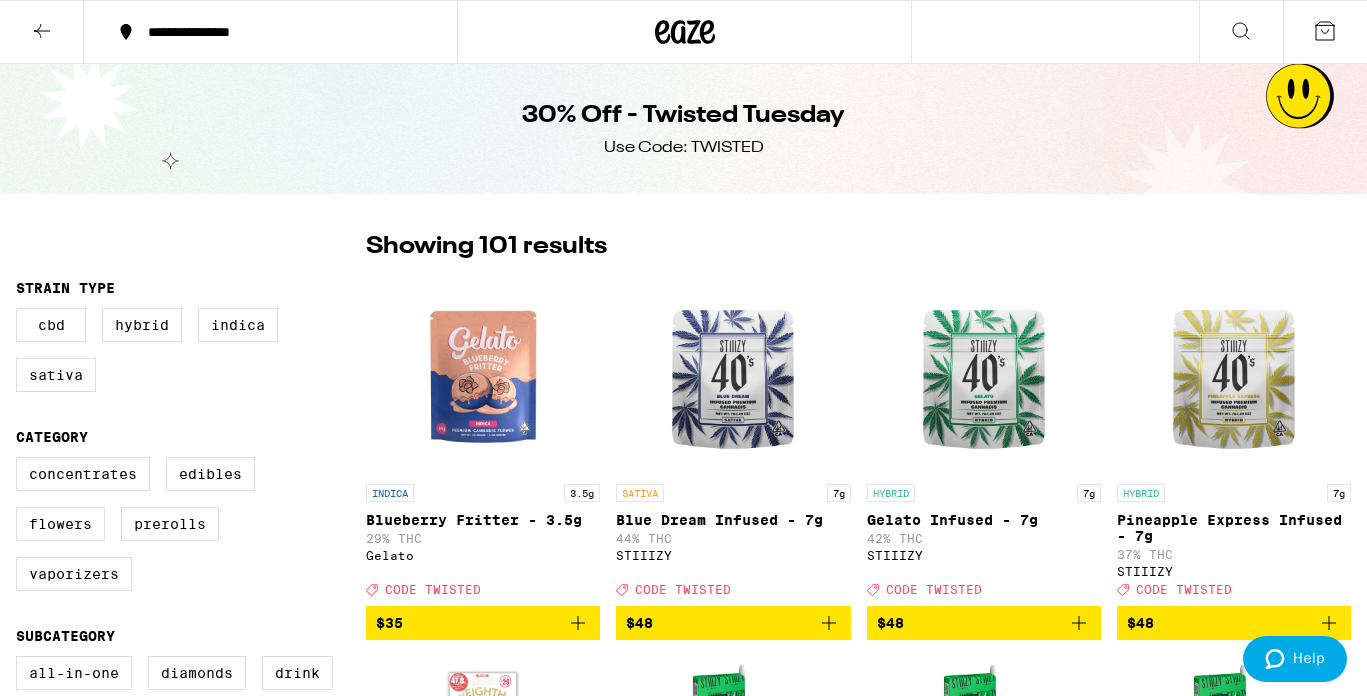 click on "30% Off - Twisted Tuesday Use Code: TWISTED" at bounding box center [683, 129] 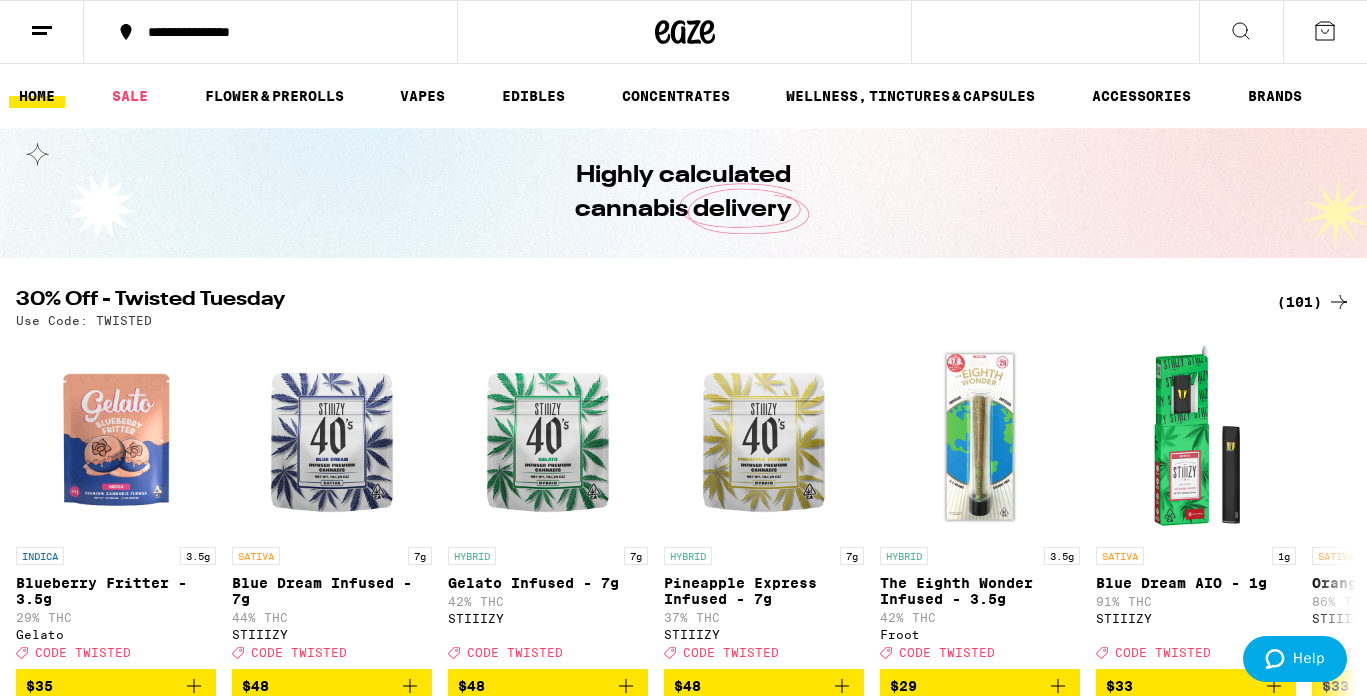 scroll, scrollTop: 0, scrollLeft: 0, axis: both 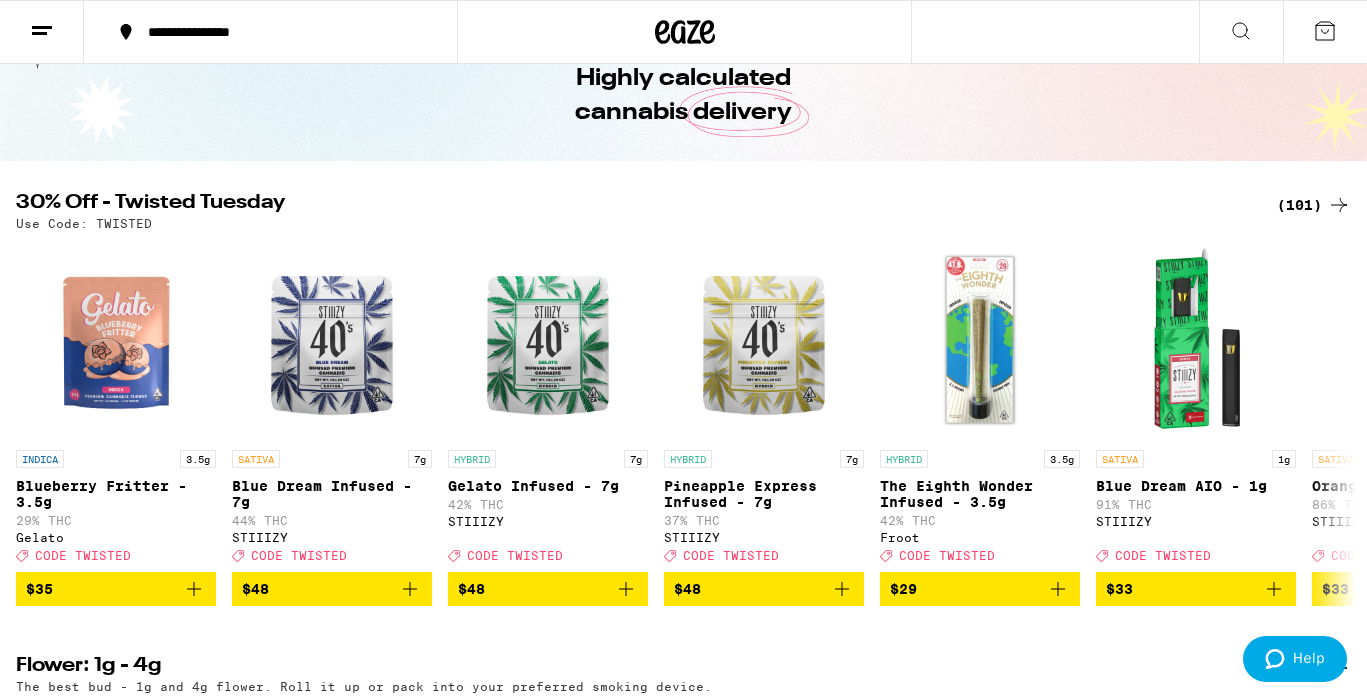 click on "Orange Sunset AIO - 1g" at bounding box center (1412, 486) 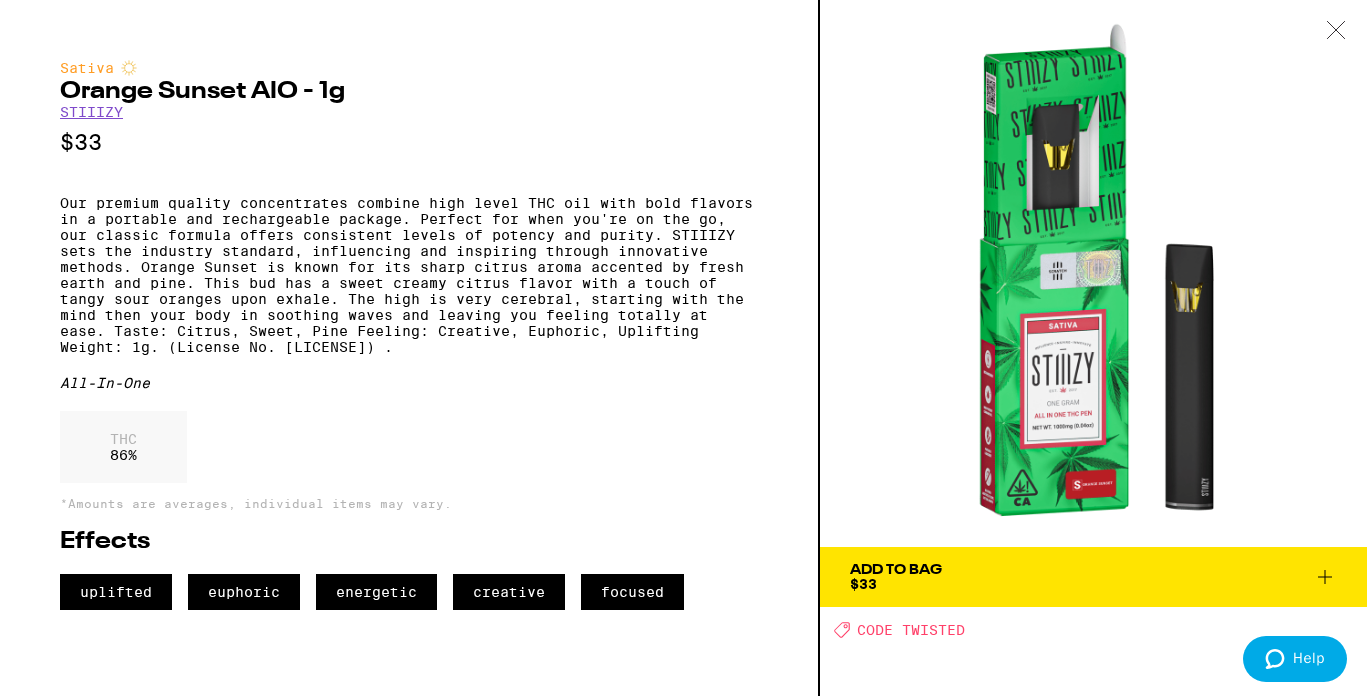 scroll, scrollTop: 207, scrollLeft: 0, axis: vertical 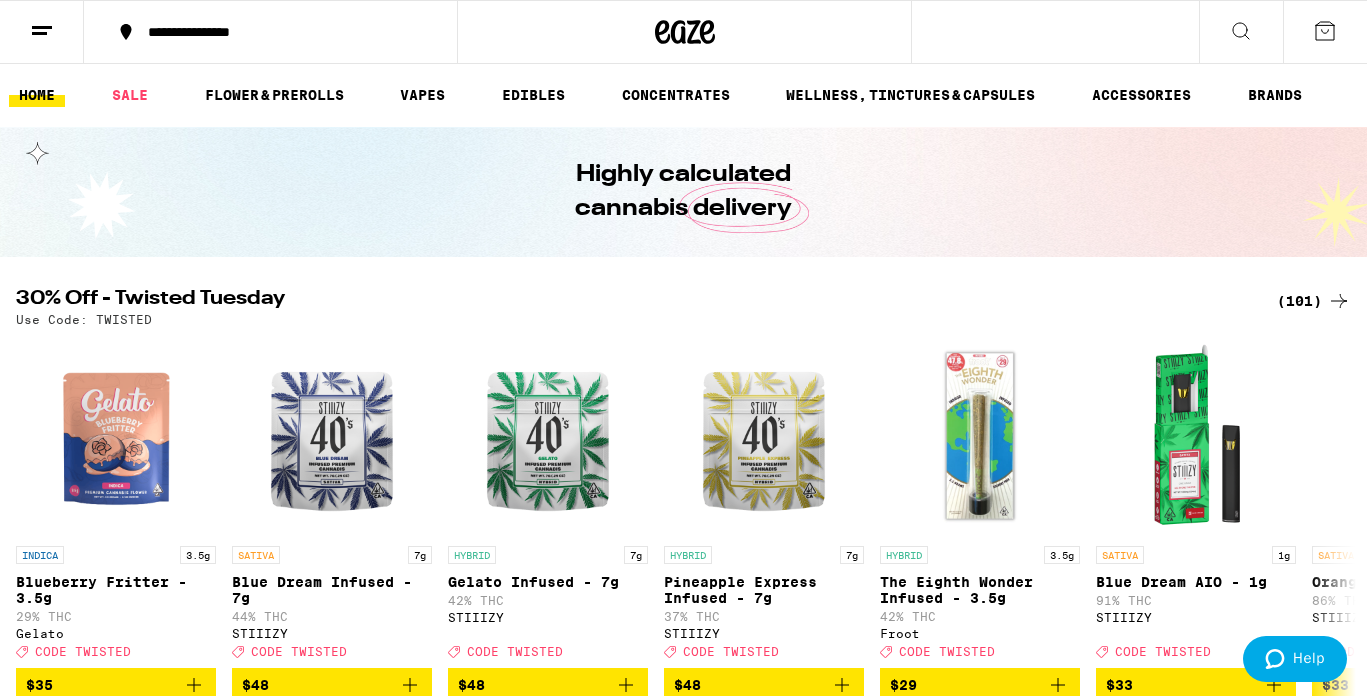 click on "(101)" at bounding box center (1314, 301) 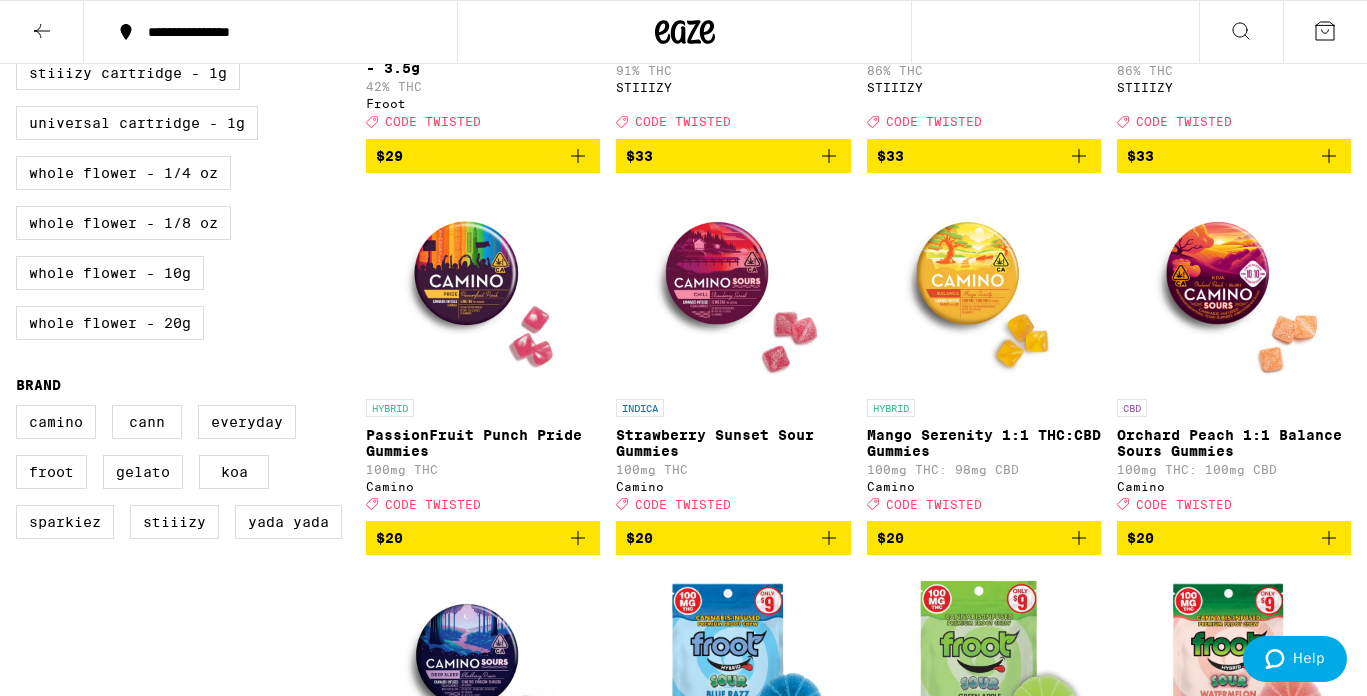 scroll, scrollTop: 908, scrollLeft: 0, axis: vertical 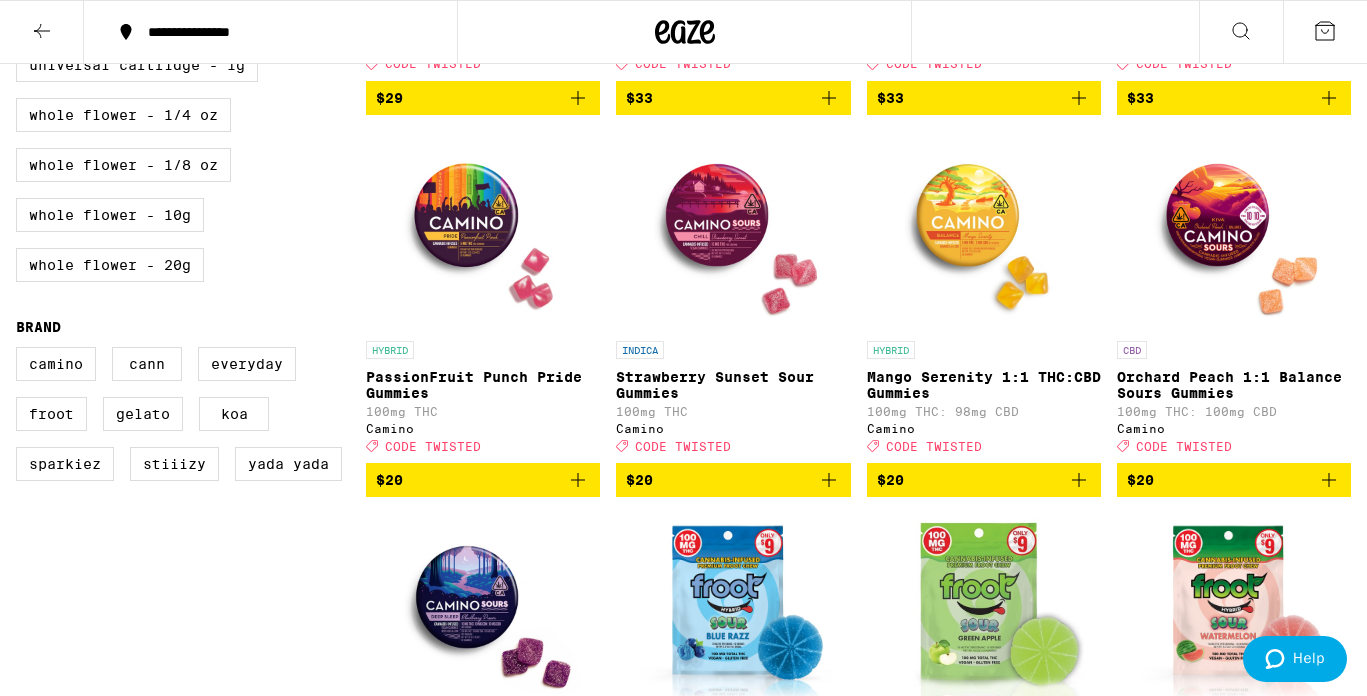 click 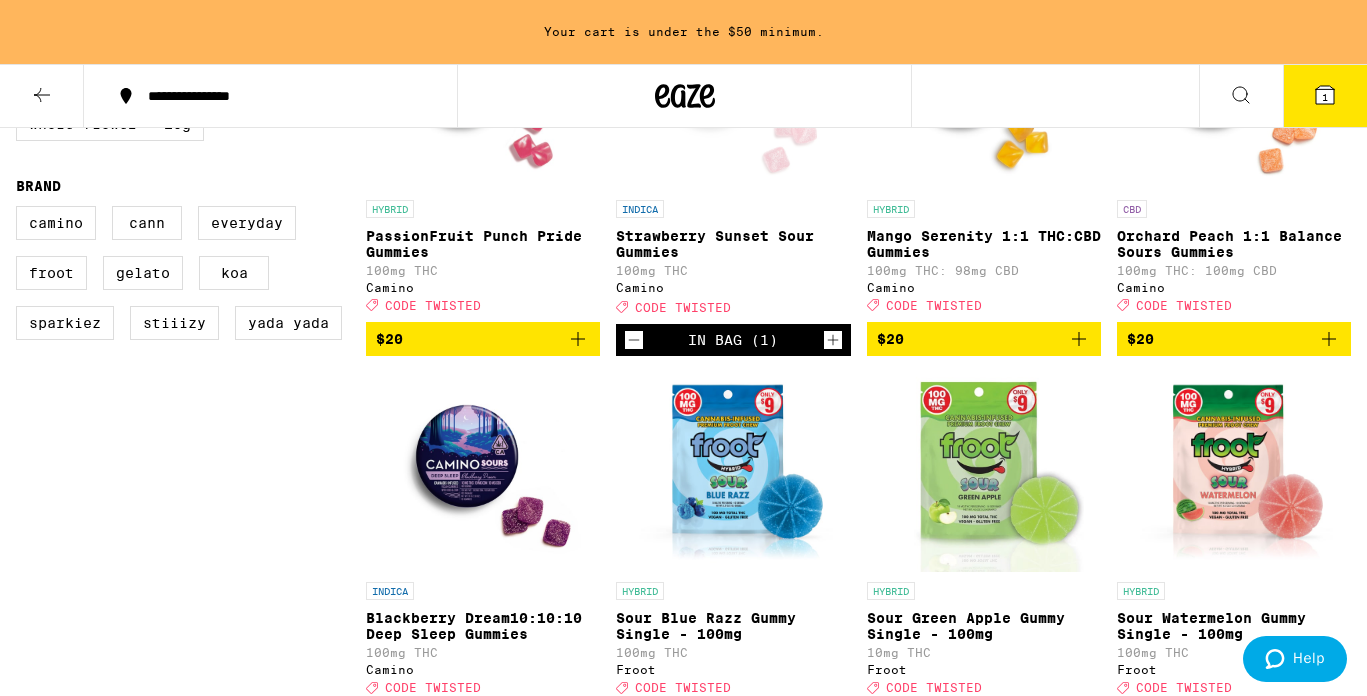 scroll, scrollTop: 1226, scrollLeft: 0, axis: vertical 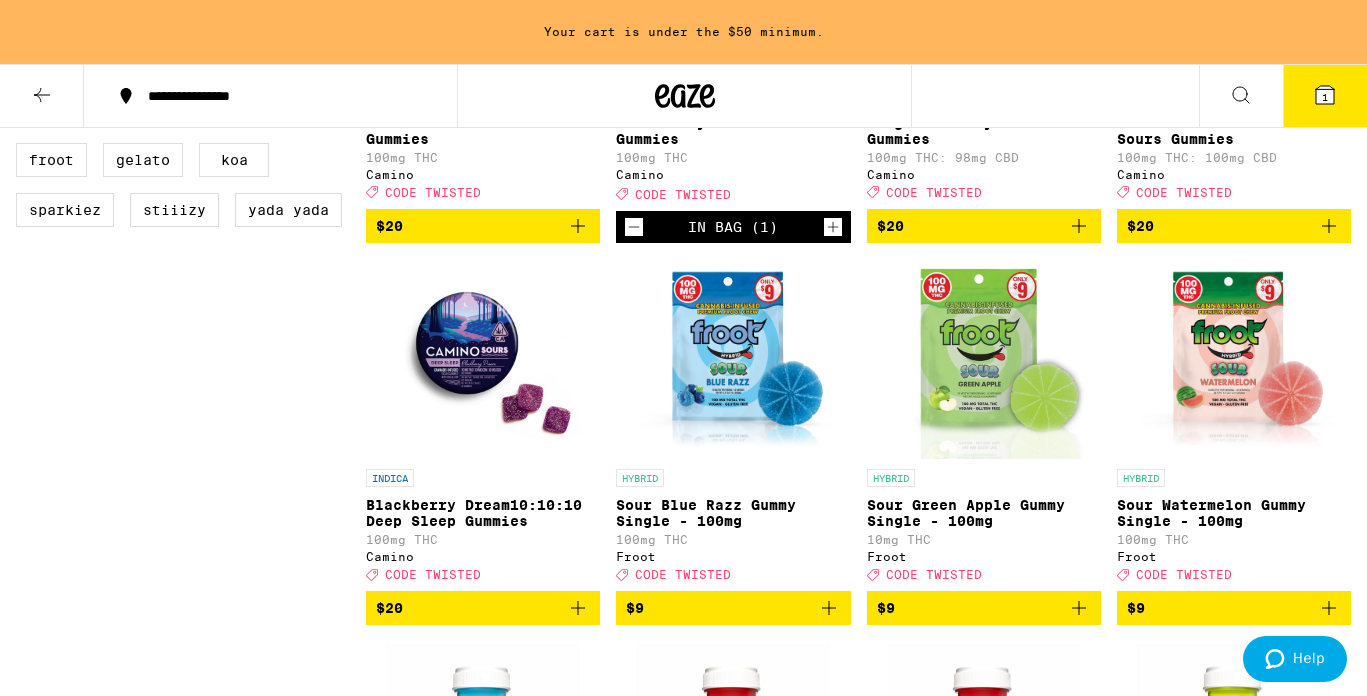 click 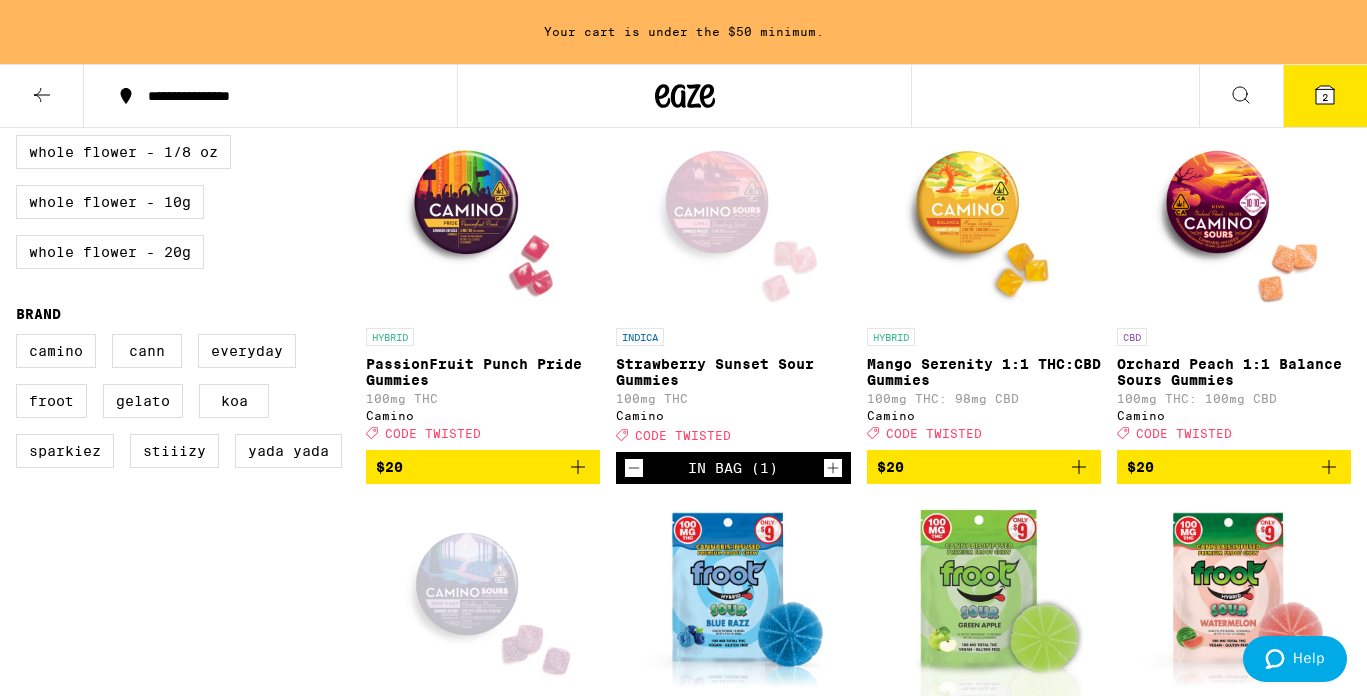 scroll, scrollTop: 987, scrollLeft: 0, axis: vertical 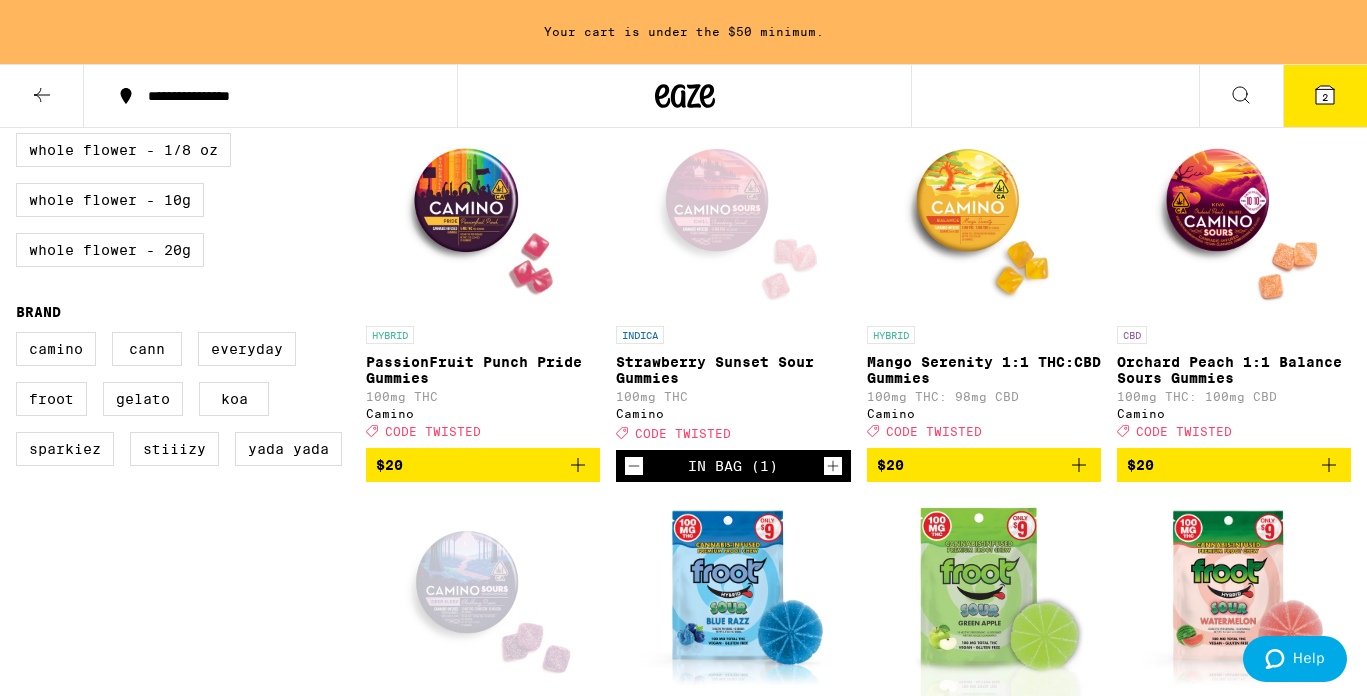 click 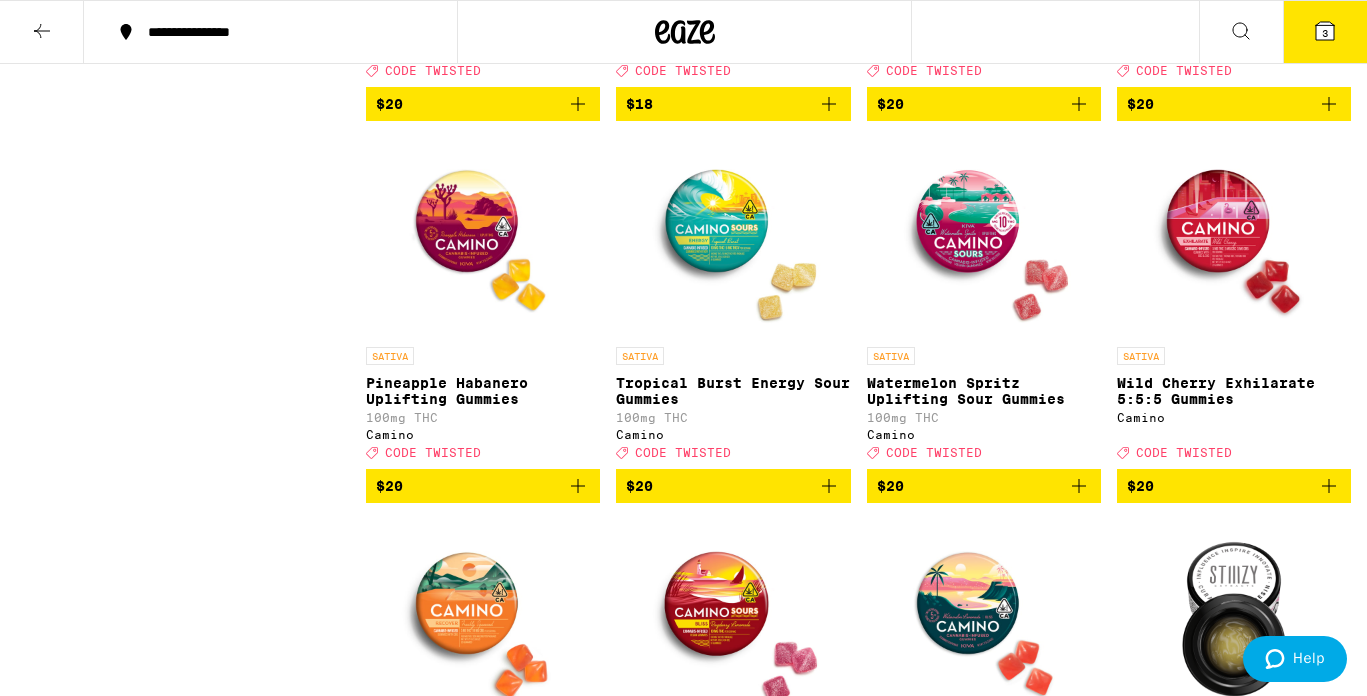 scroll, scrollTop: 3198, scrollLeft: 0, axis: vertical 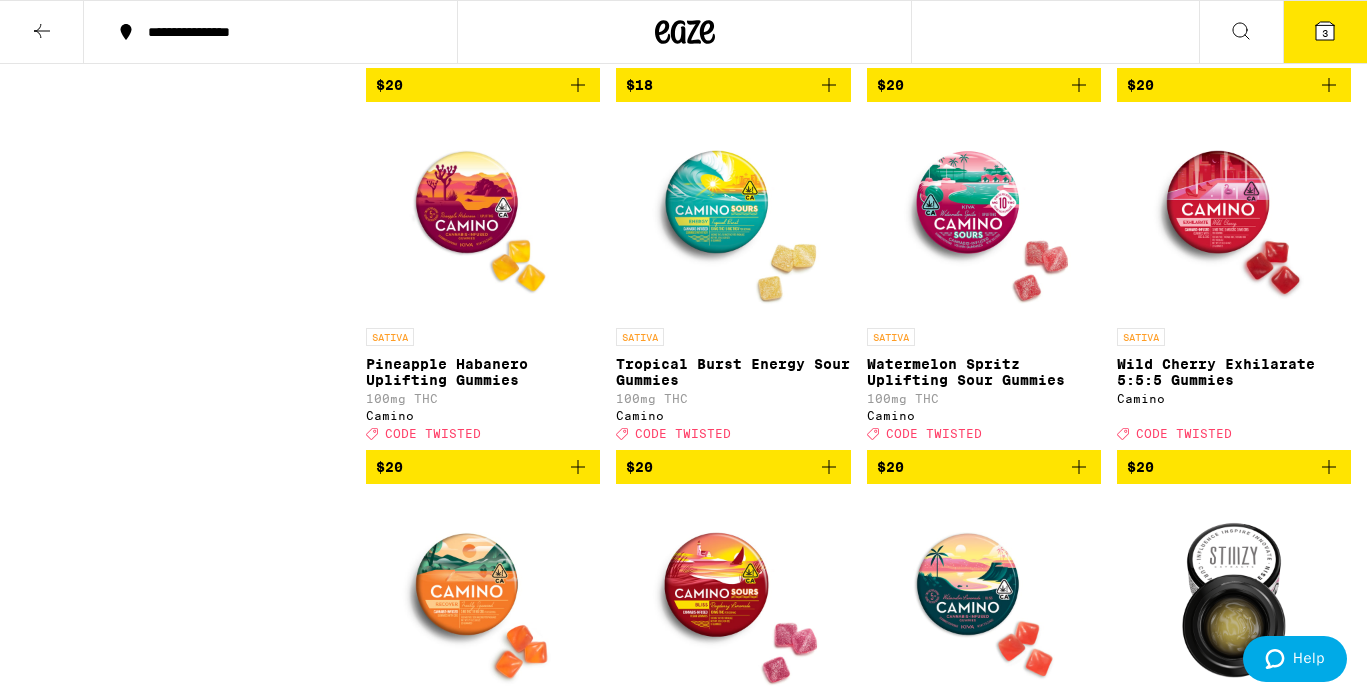 click 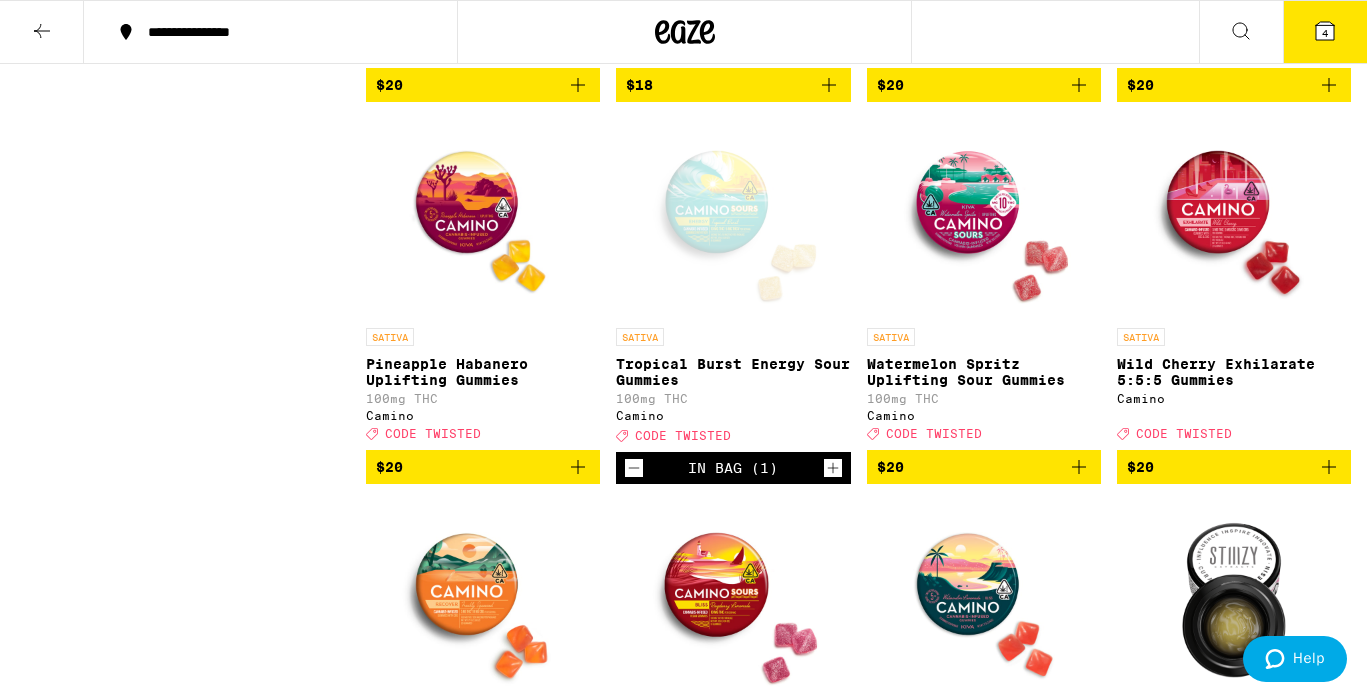 click 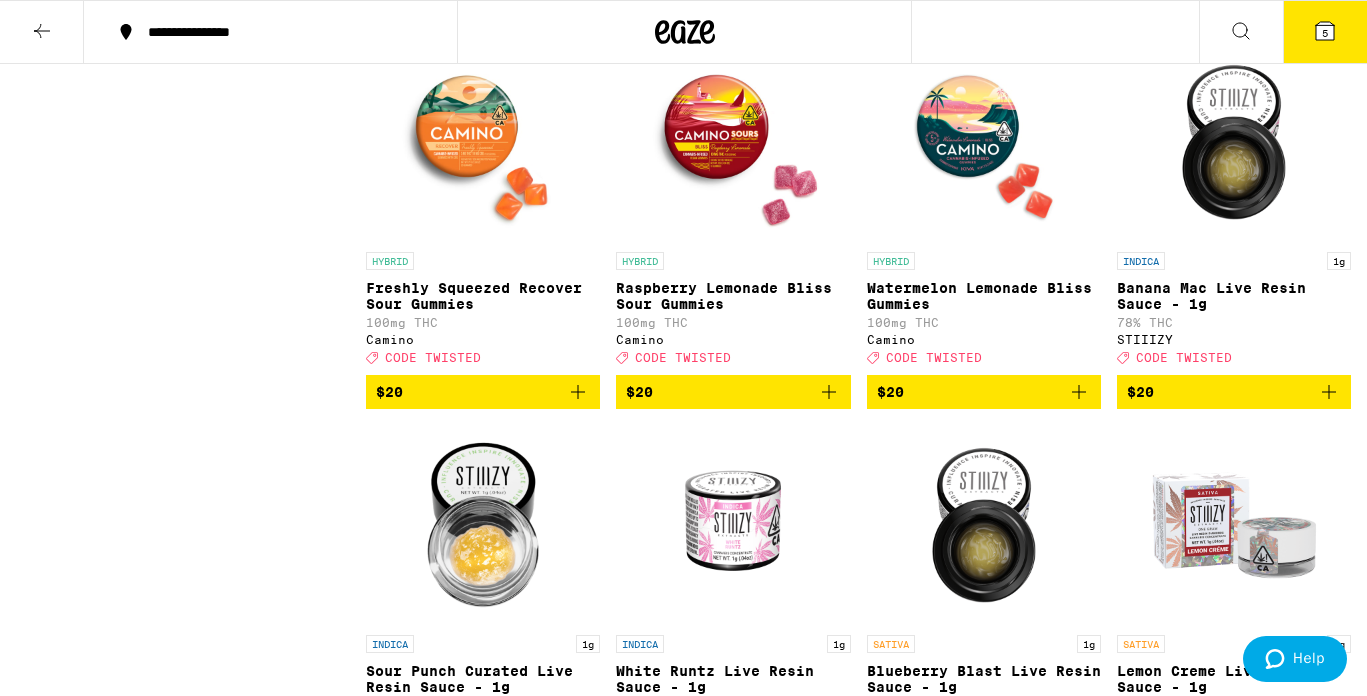 scroll, scrollTop: 3655, scrollLeft: 0, axis: vertical 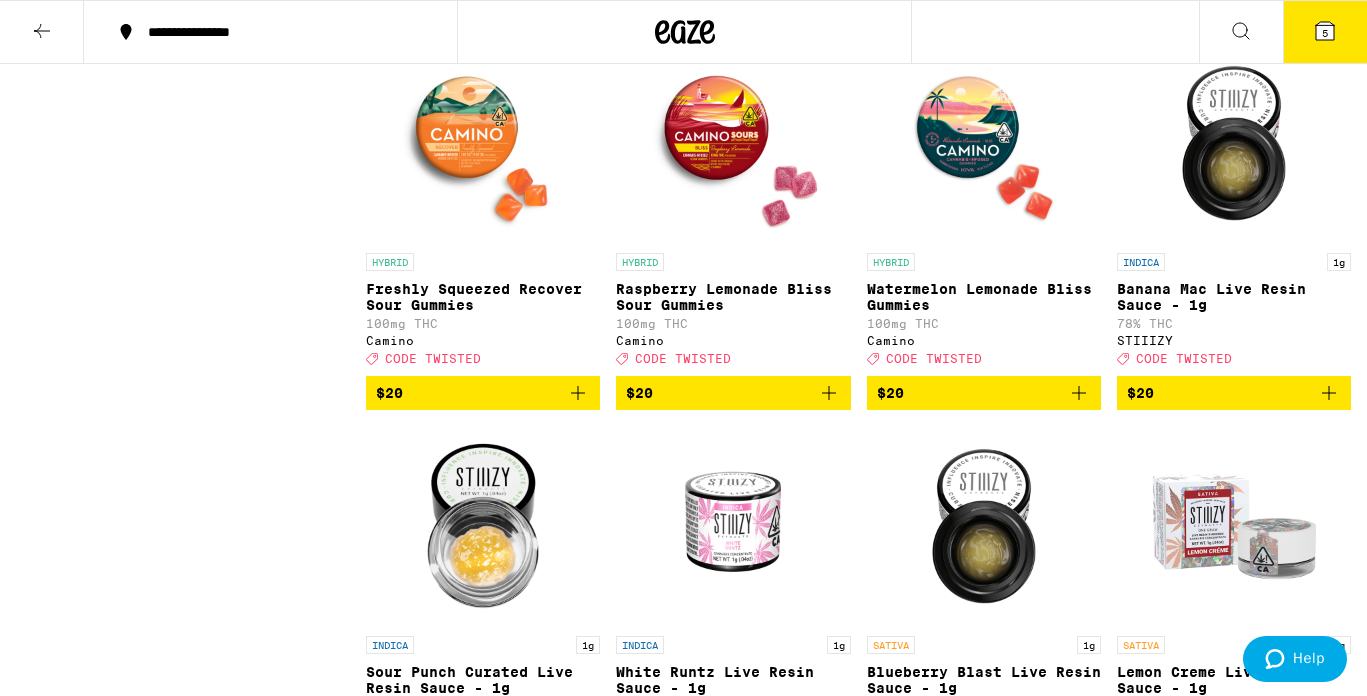 click 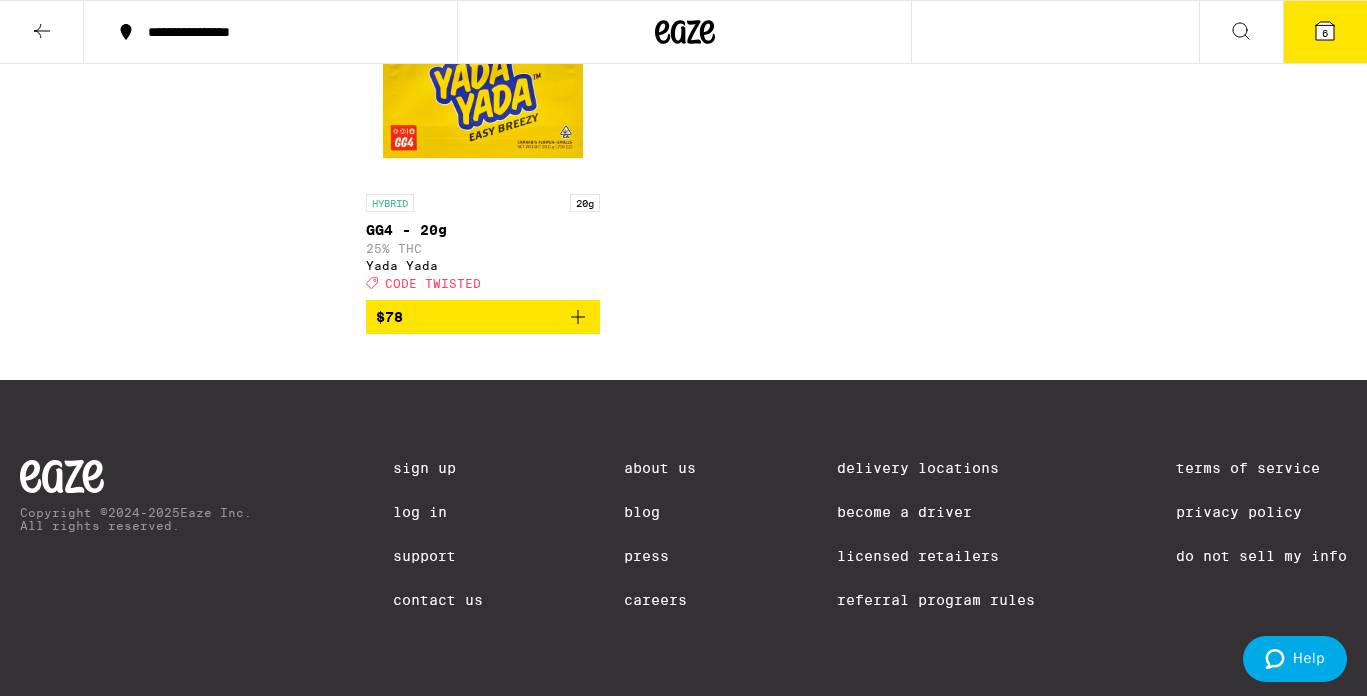 scroll, scrollTop: 10022, scrollLeft: 0, axis: vertical 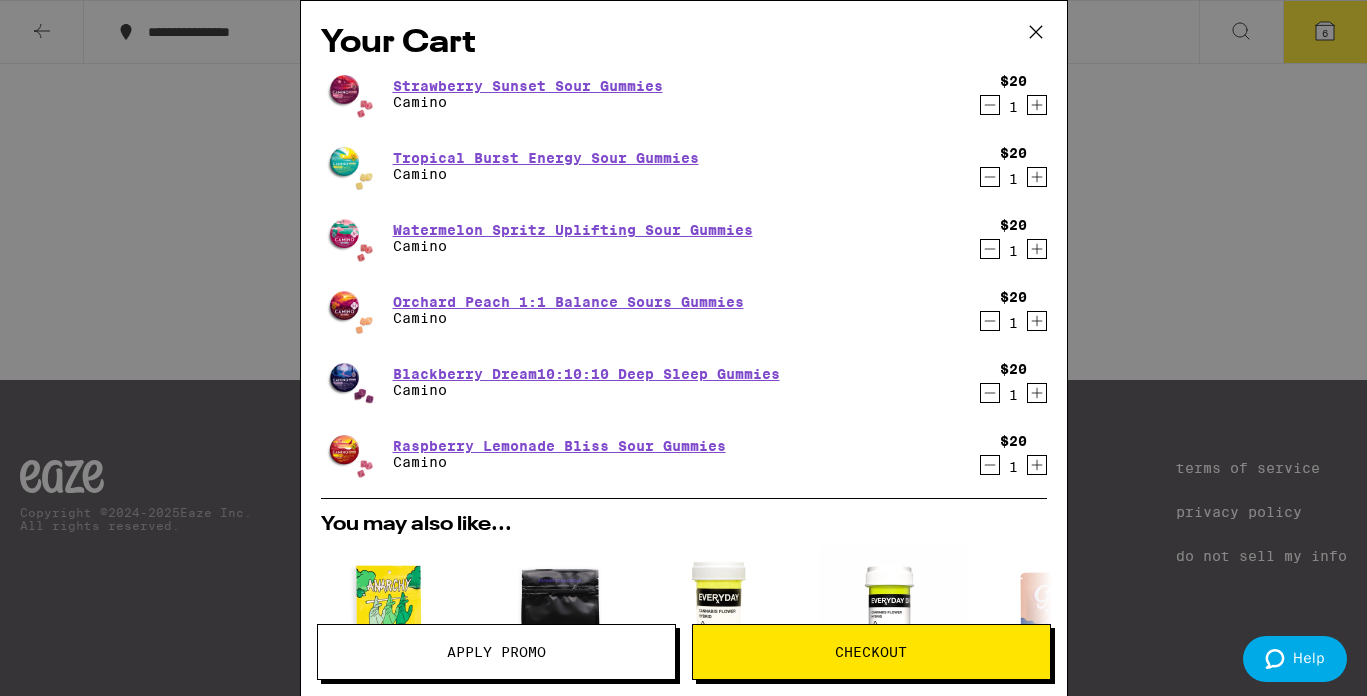click 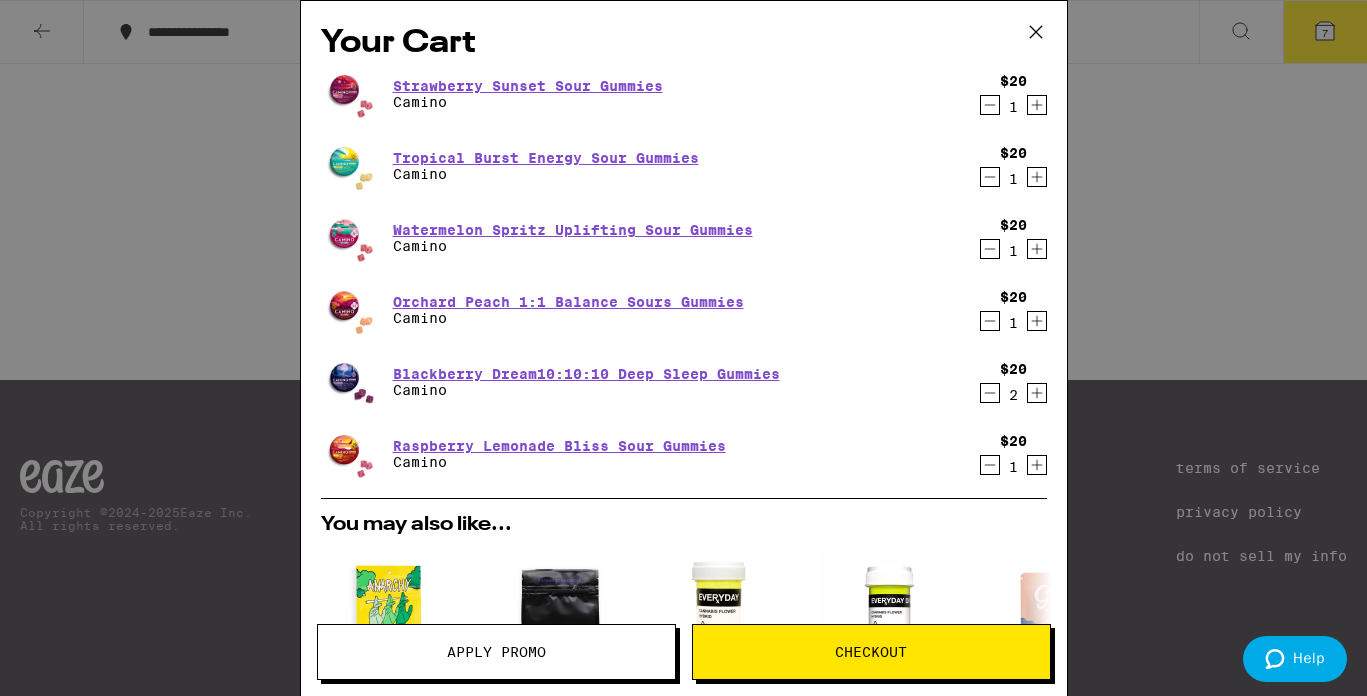 click 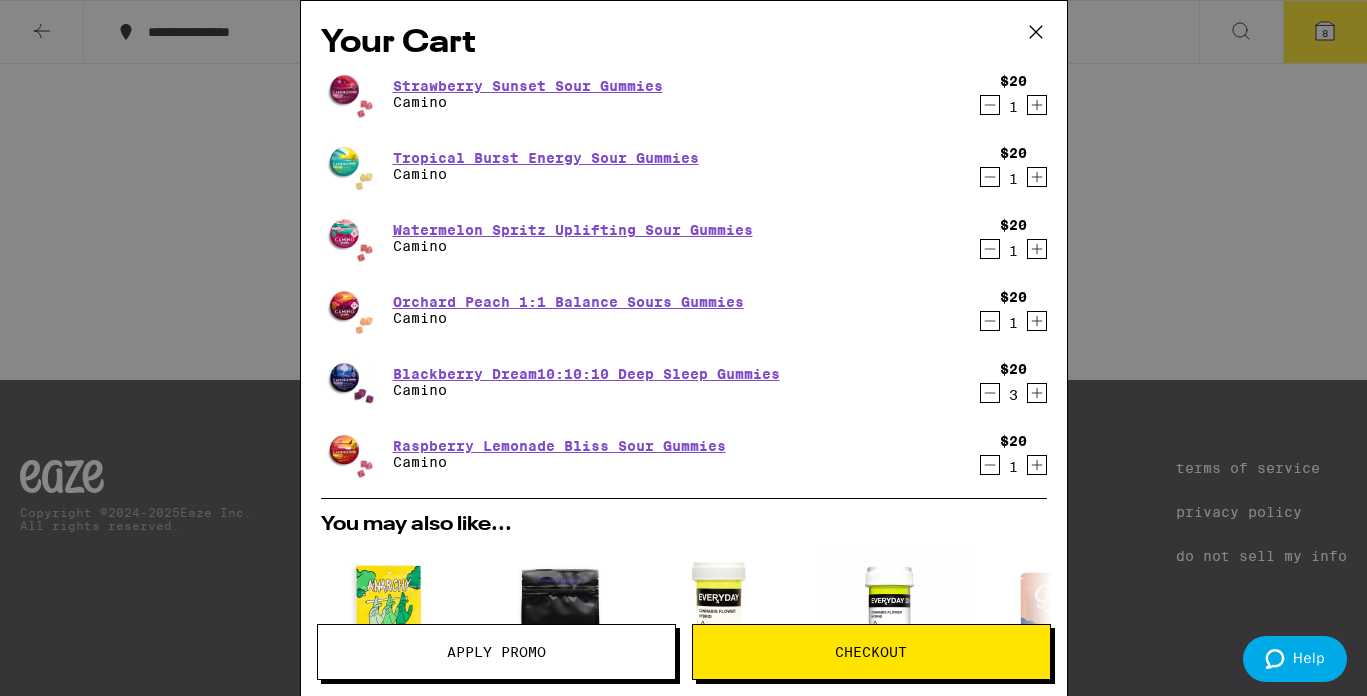 click 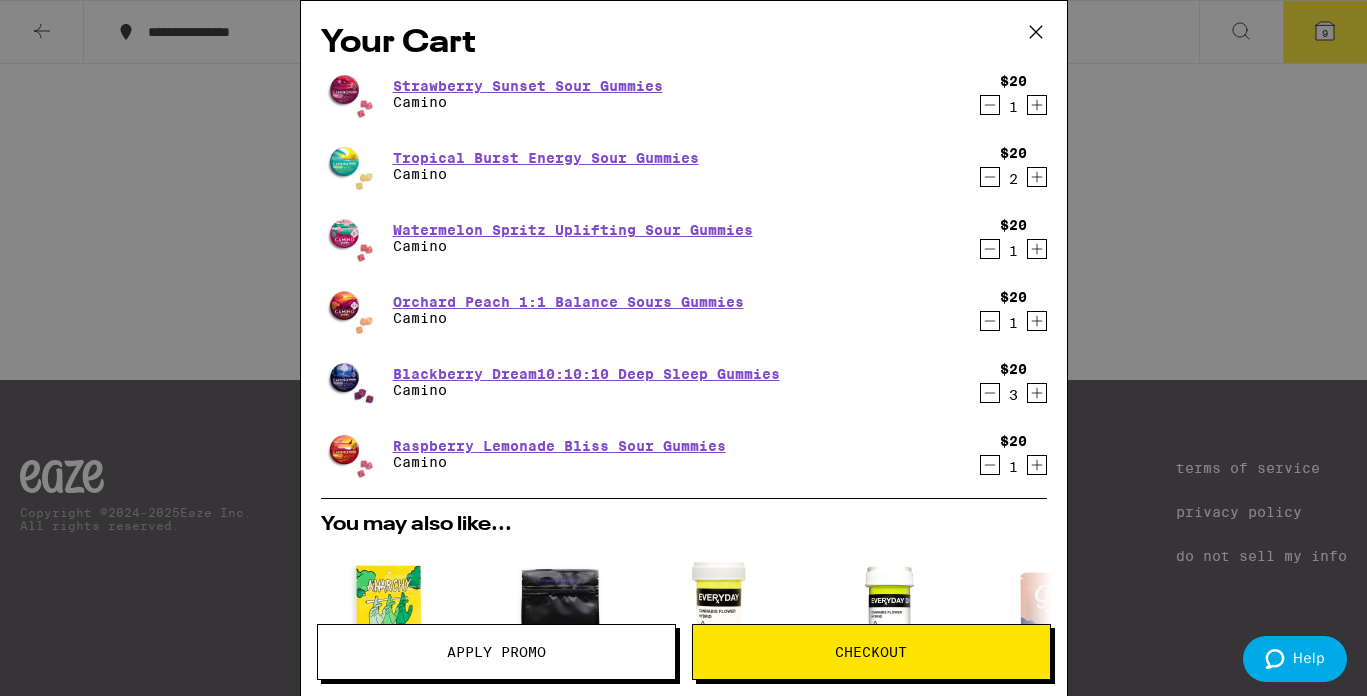 click 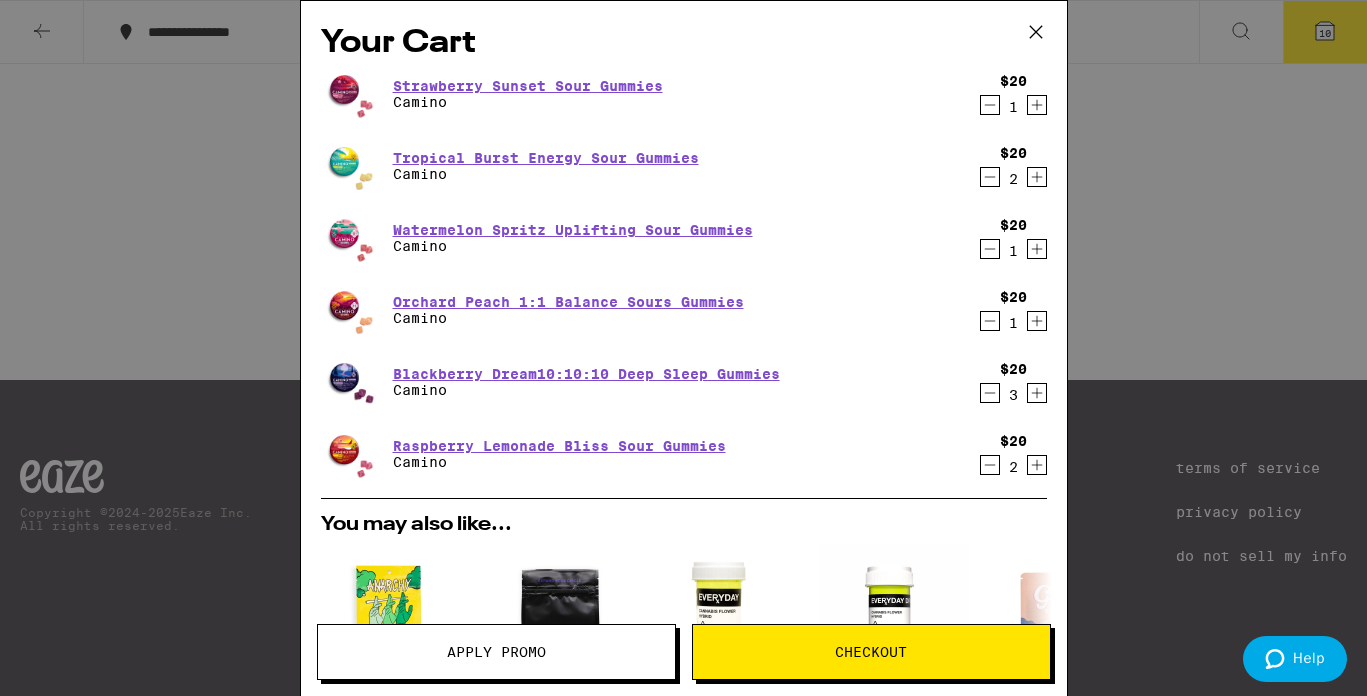 scroll, scrollTop: 514, scrollLeft: 0, axis: vertical 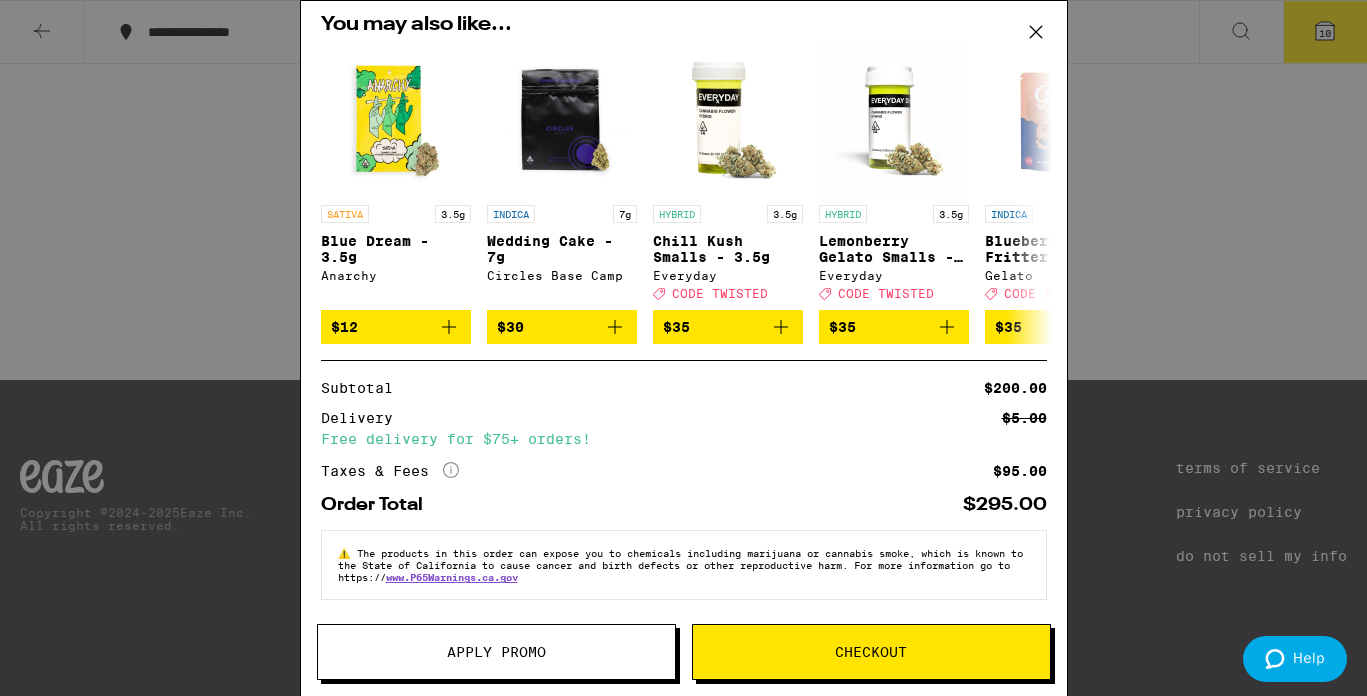 click on "Apply Promo" at bounding box center (496, 652) 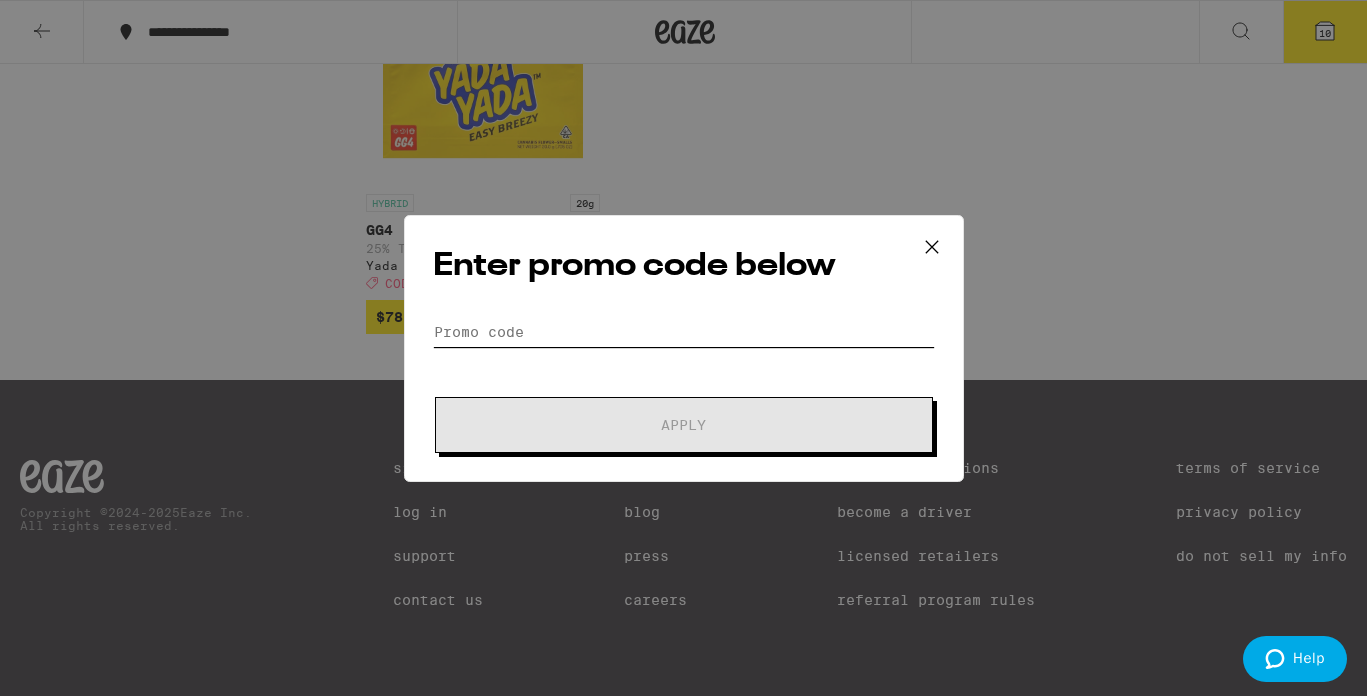 click on "Promo Code" at bounding box center (684, 332) 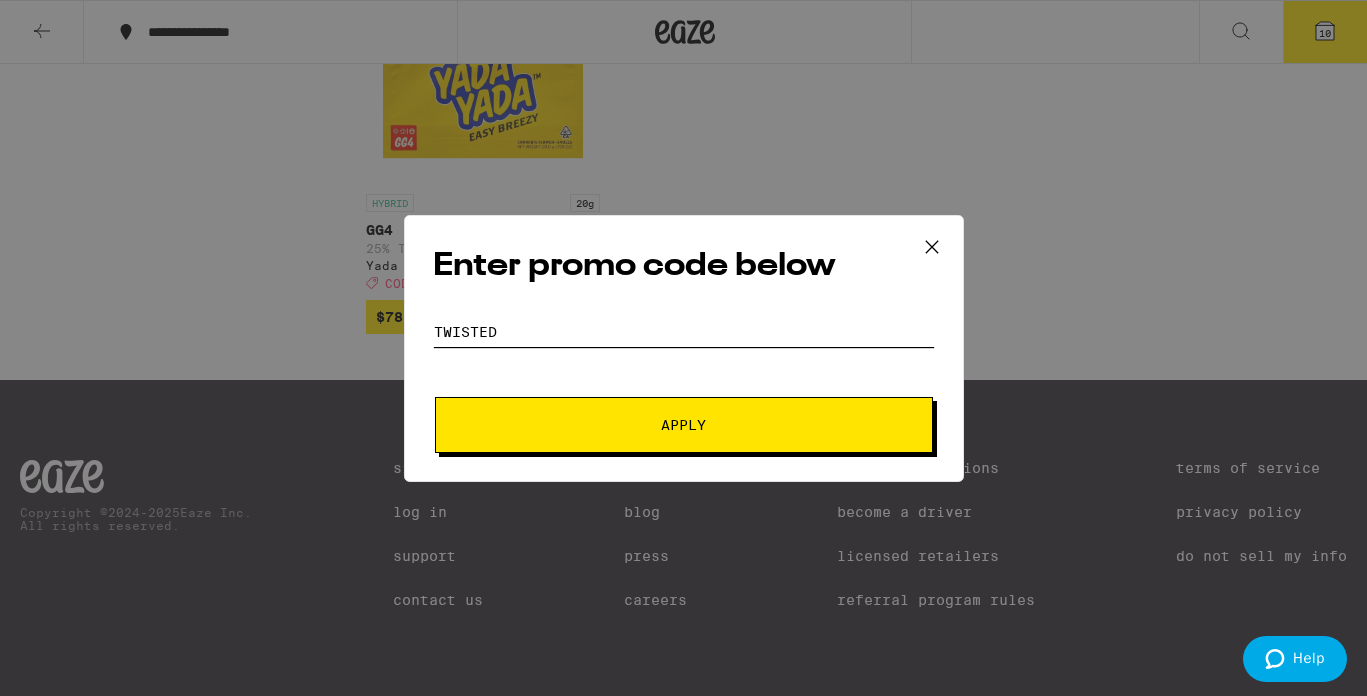 type on "twisted" 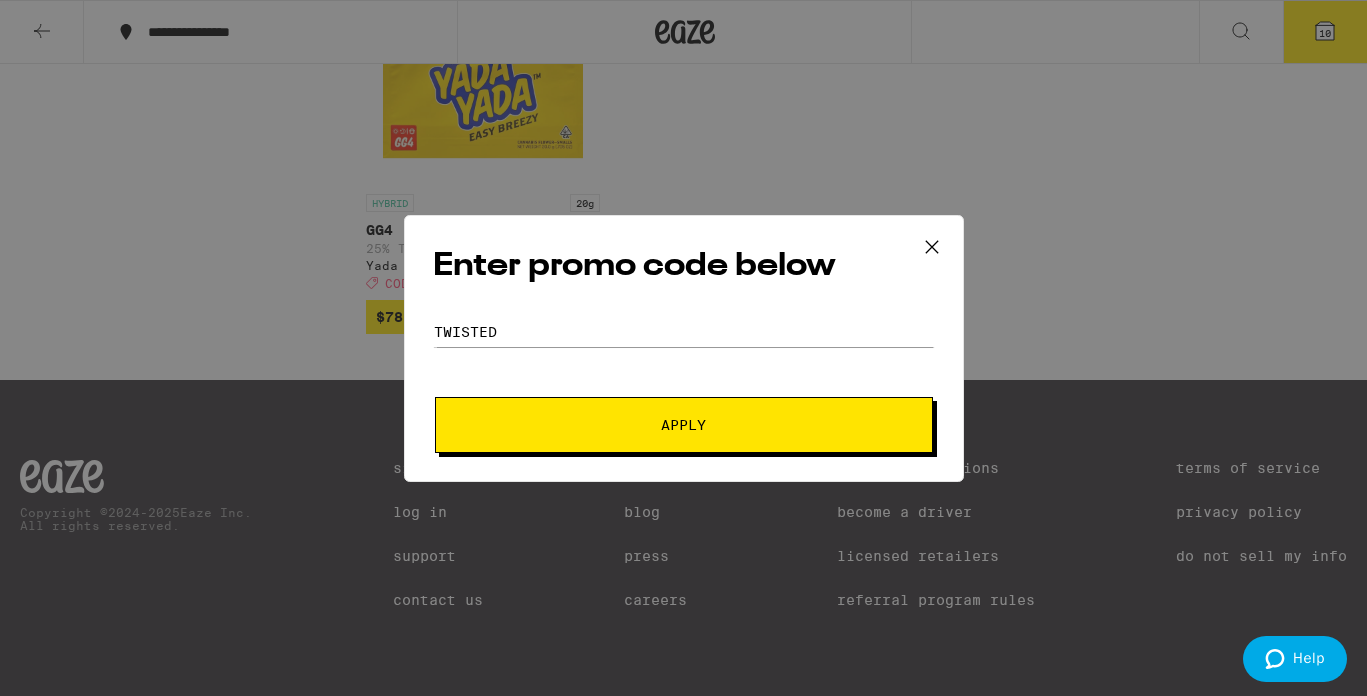 click on "Apply" at bounding box center [684, 425] 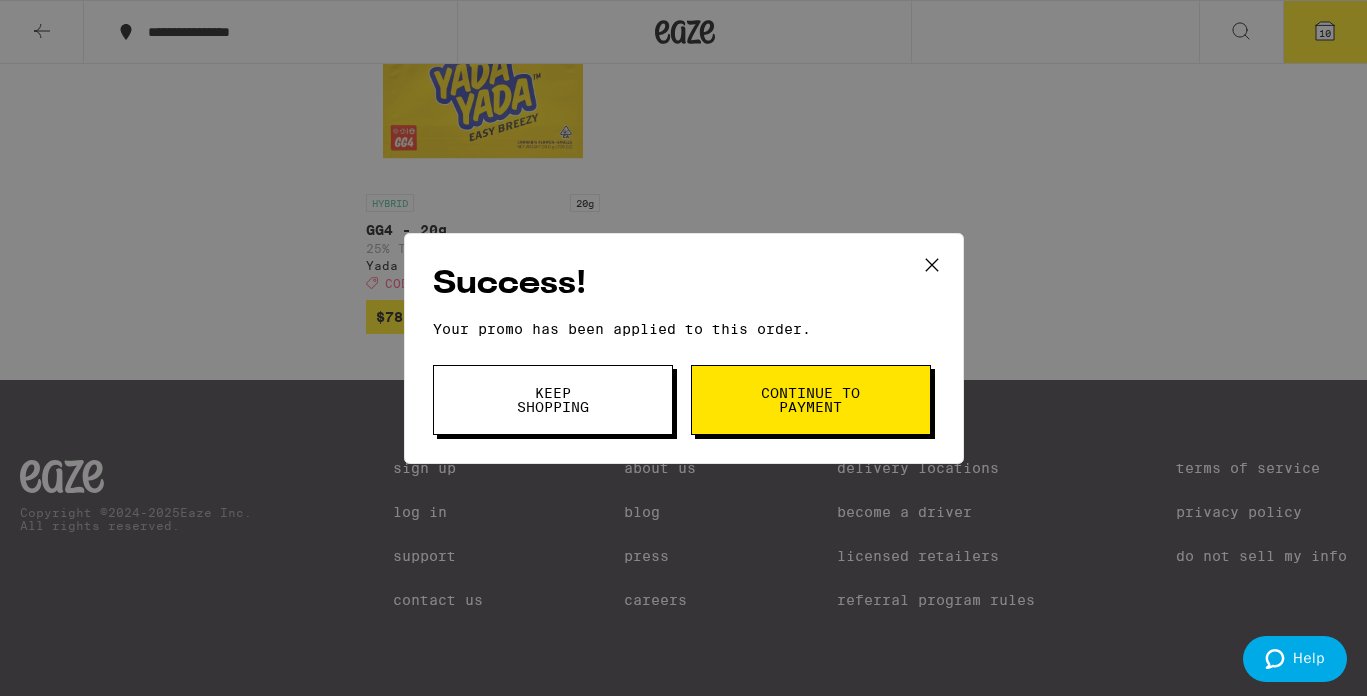 click on "Continue to payment" at bounding box center [811, 400] 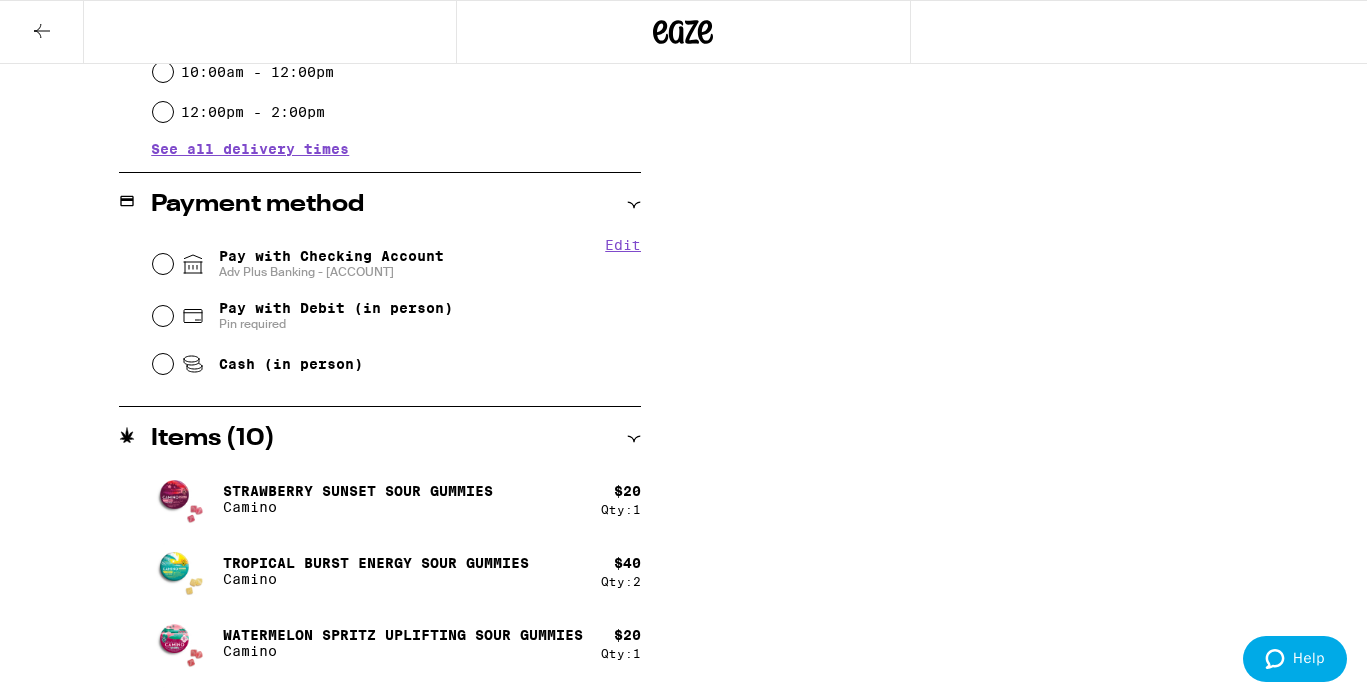 scroll, scrollTop: 743, scrollLeft: 0, axis: vertical 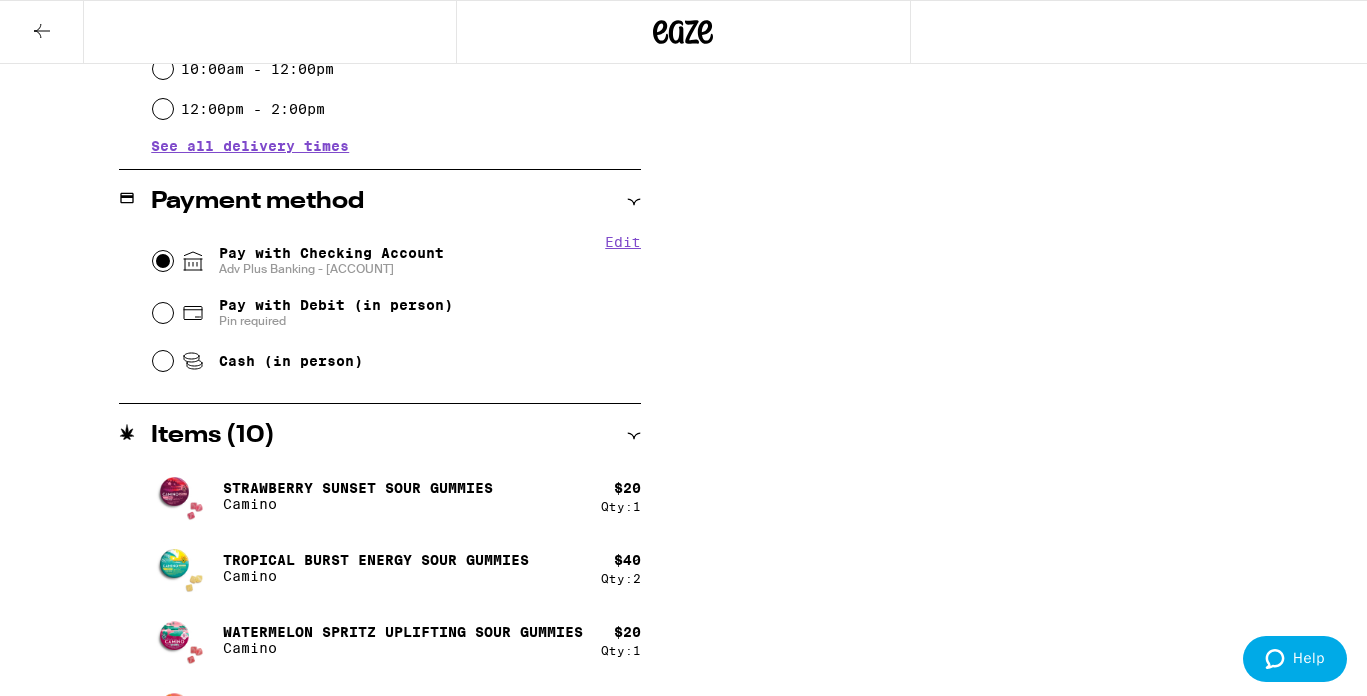 click on "Pay with Checking Account Adv Plus Banking - [ACCOUNT]" at bounding box center [163, 261] 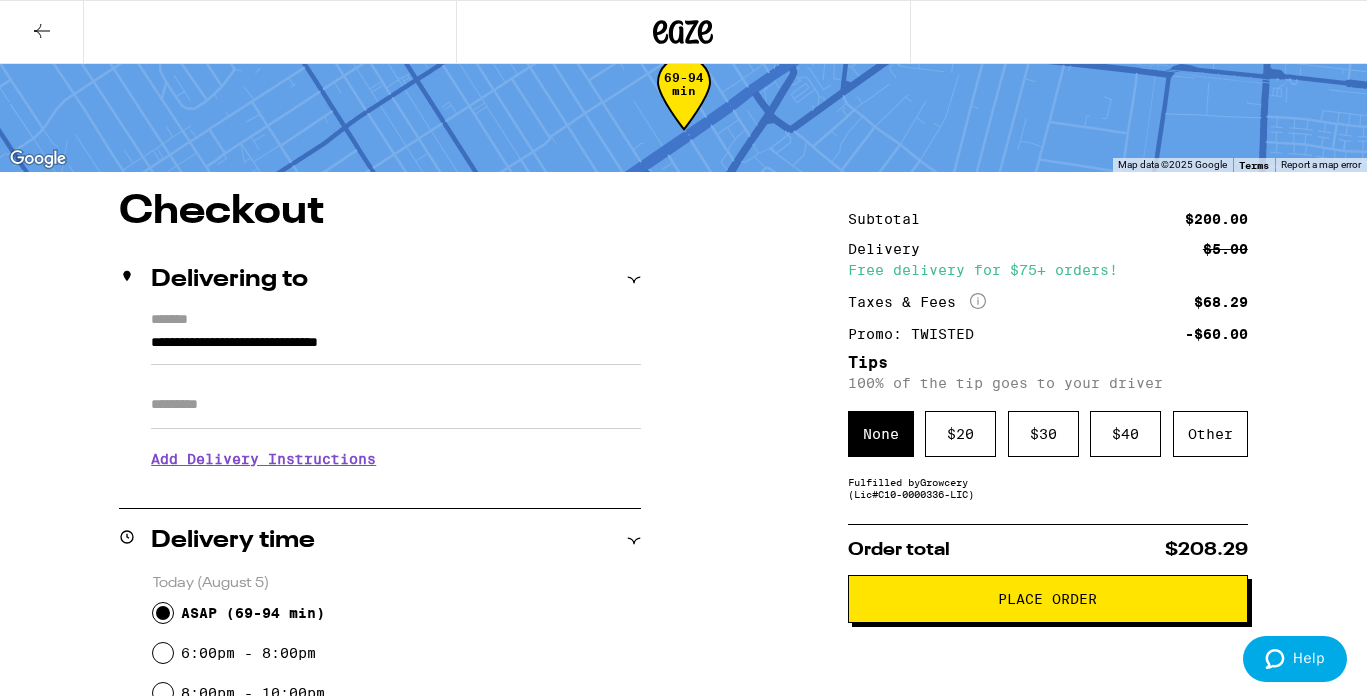 scroll, scrollTop: 0, scrollLeft: 0, axis: both 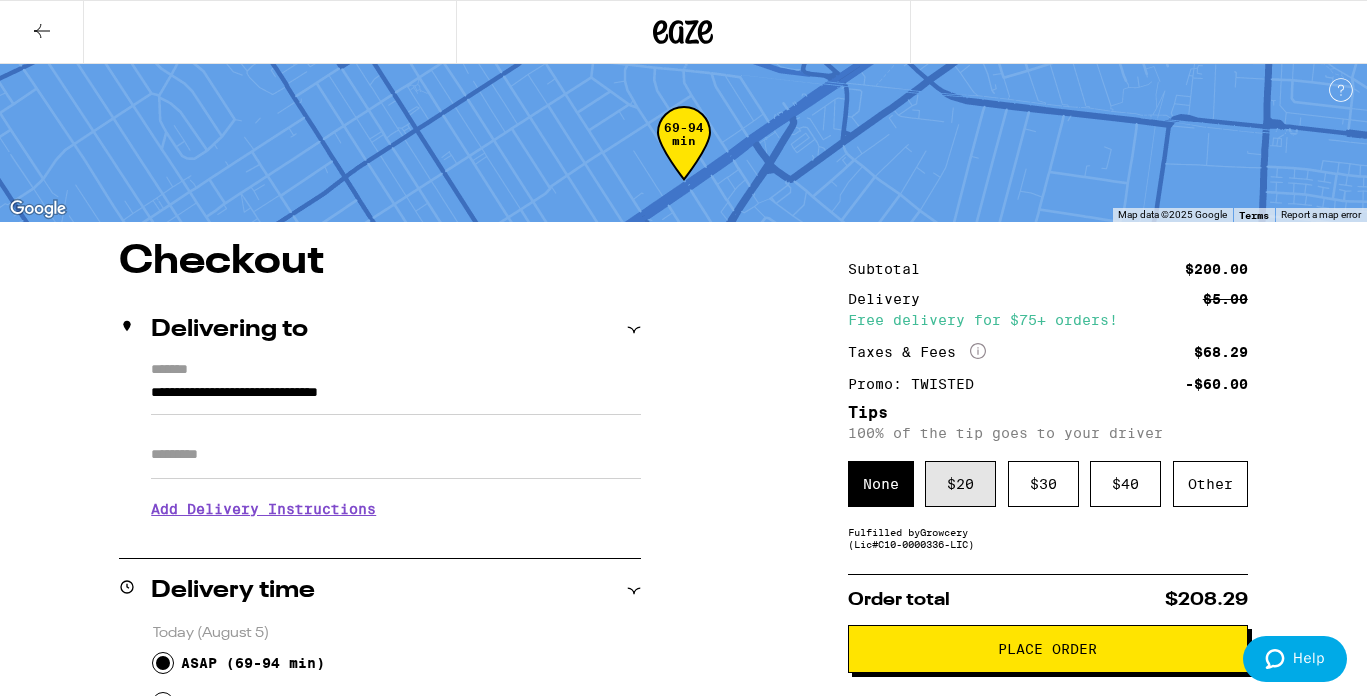 click on "$ 20" at bounding box center (960, 484) 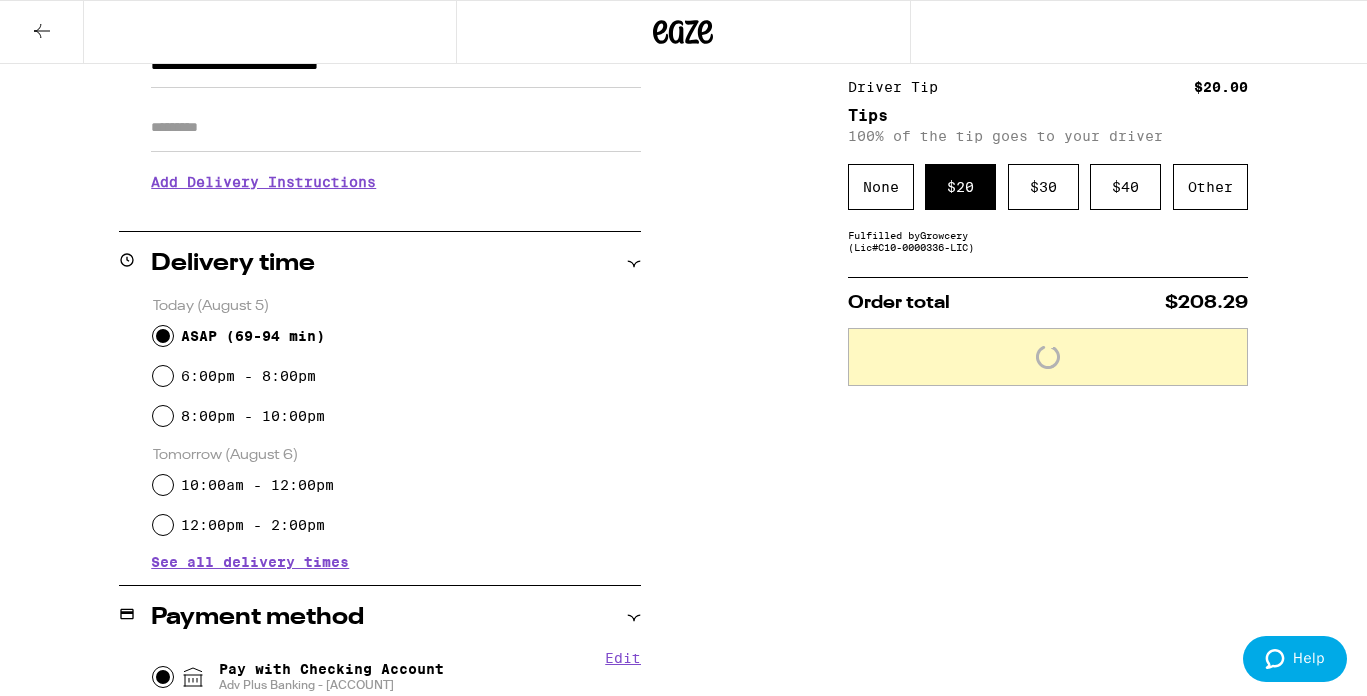 scroll, scrollTop: 325, scrollLeft: 0, axis: vertical 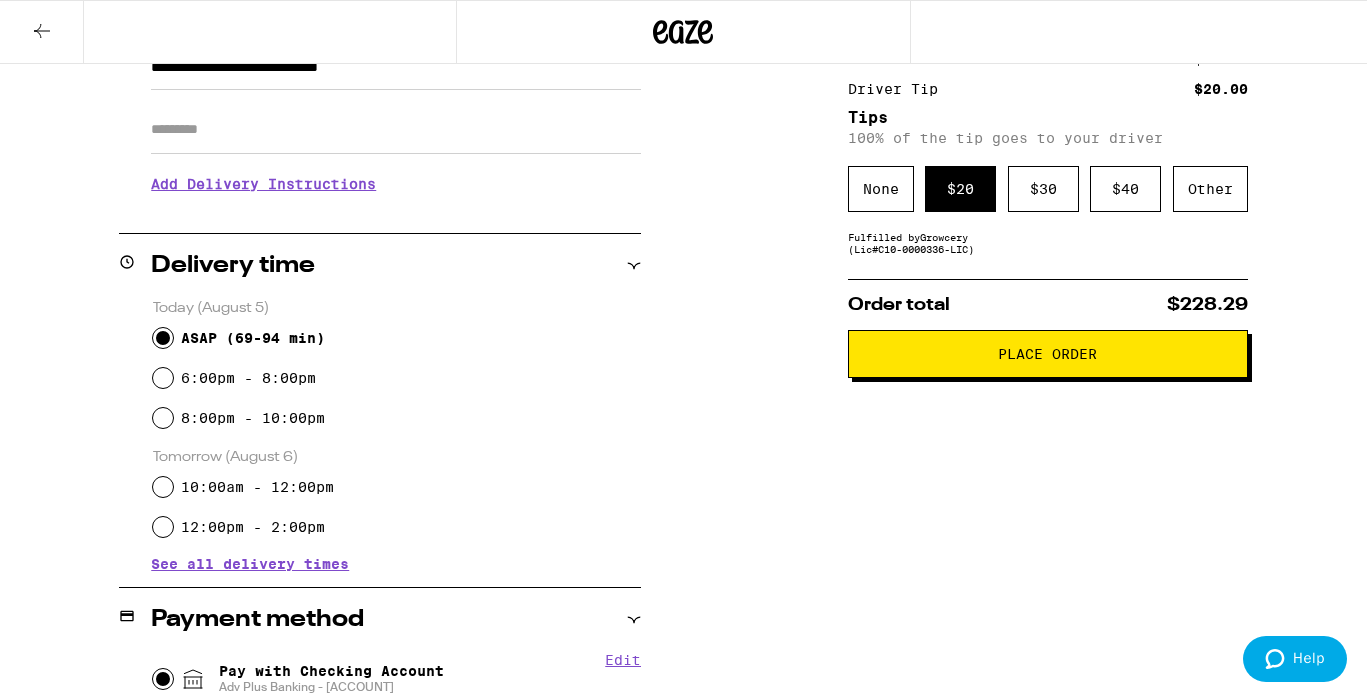 click on "Place Order" at bounding box center (1048, 354) 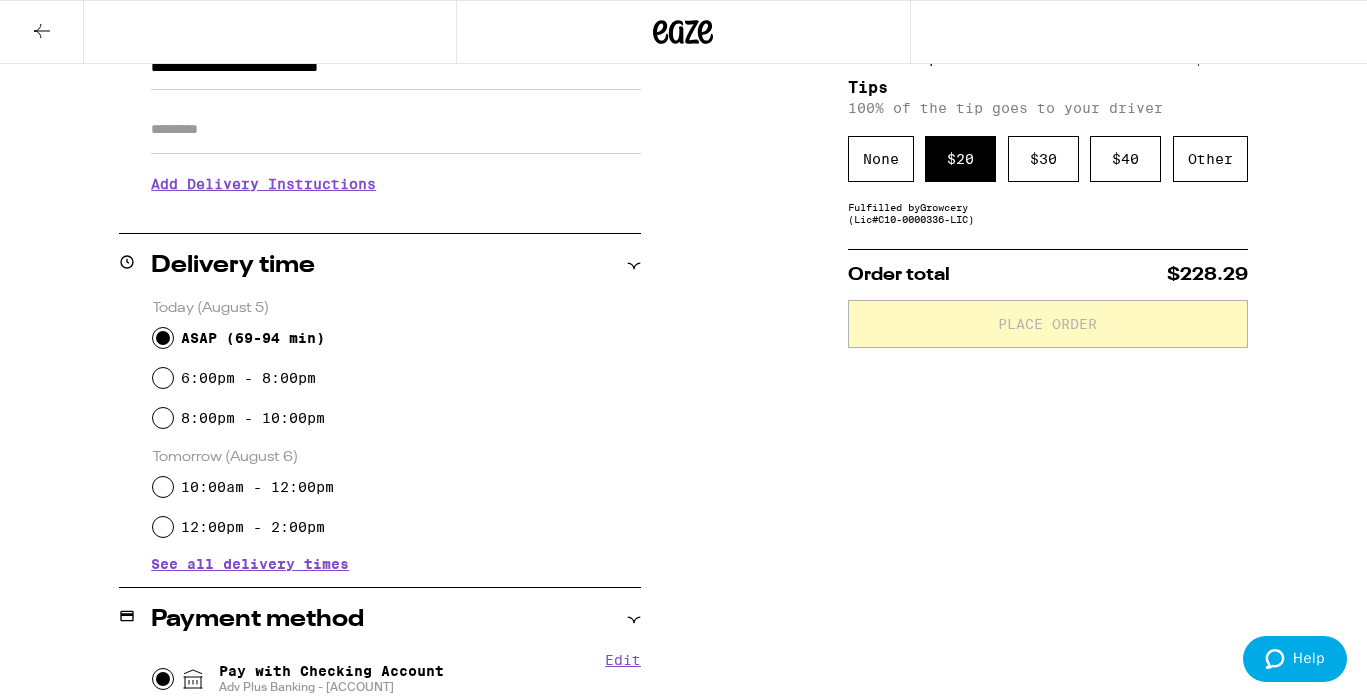 scroll, scrollTop: 389, scrollLeft: 0, axis: vertical 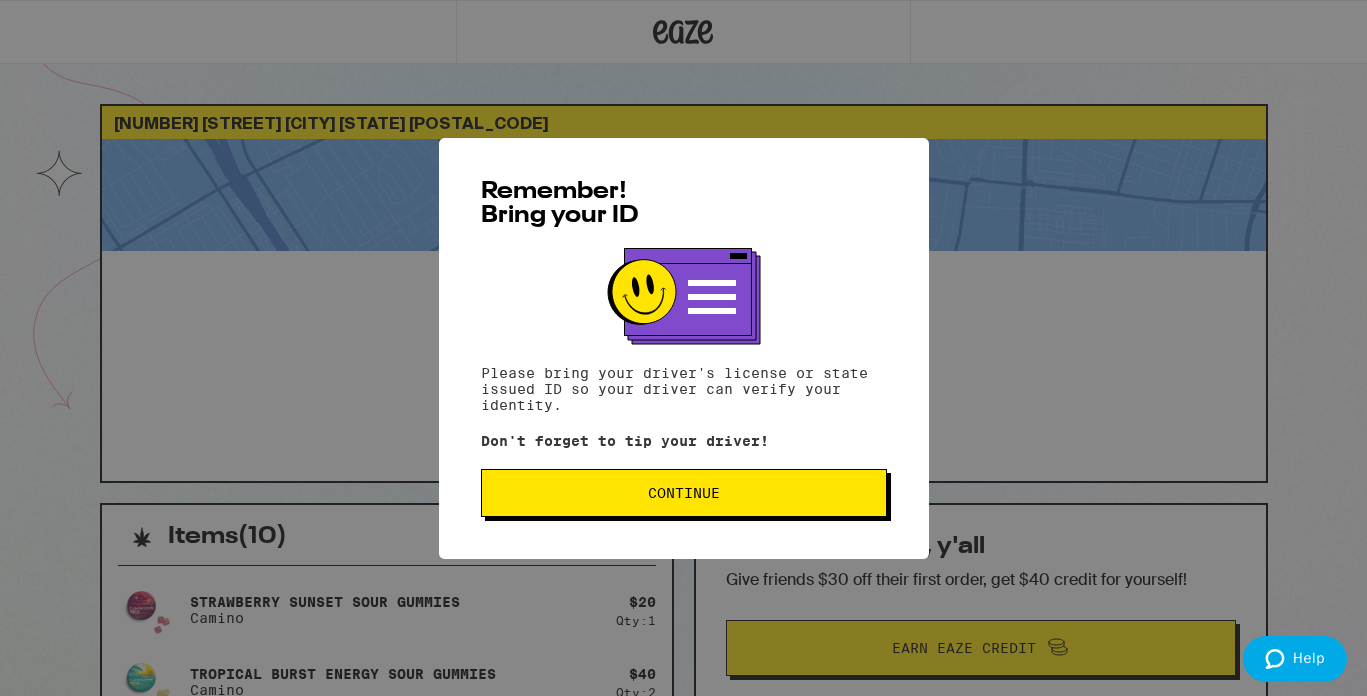 click on "Continue" at bounding box center [684, 493] 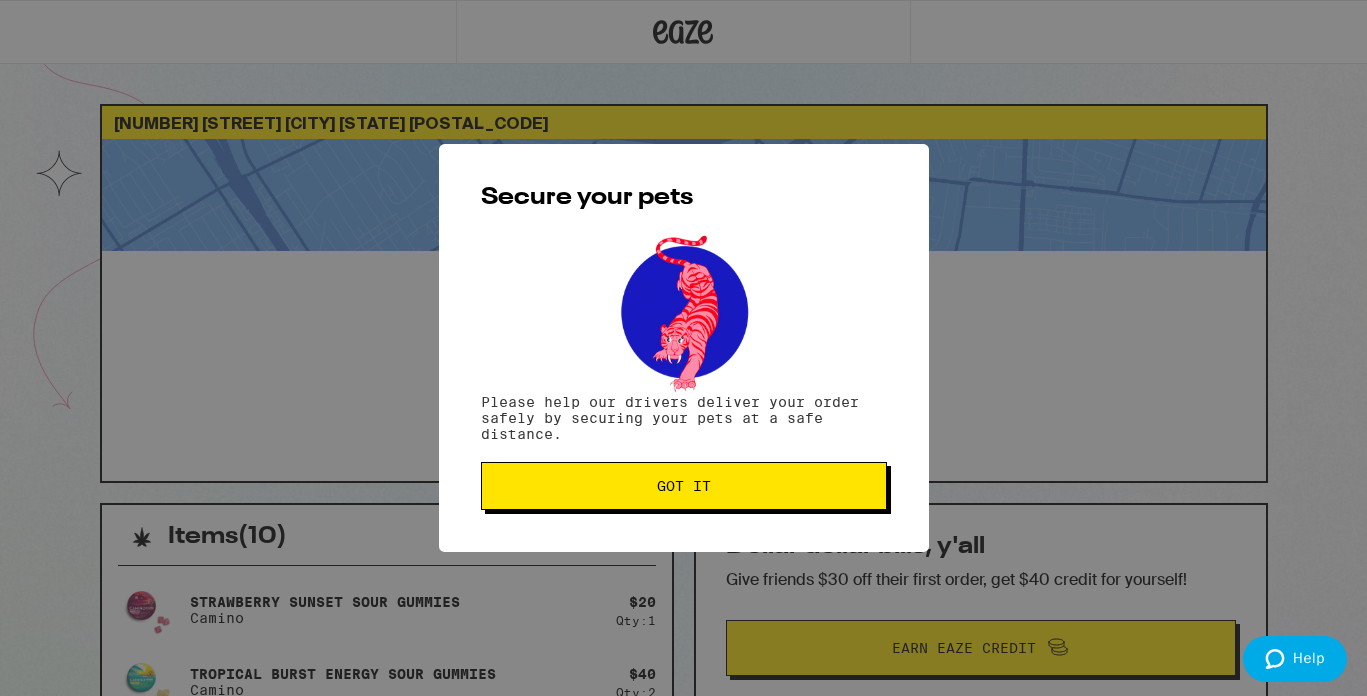 click on "Got it" at bounding box center (684, 486) 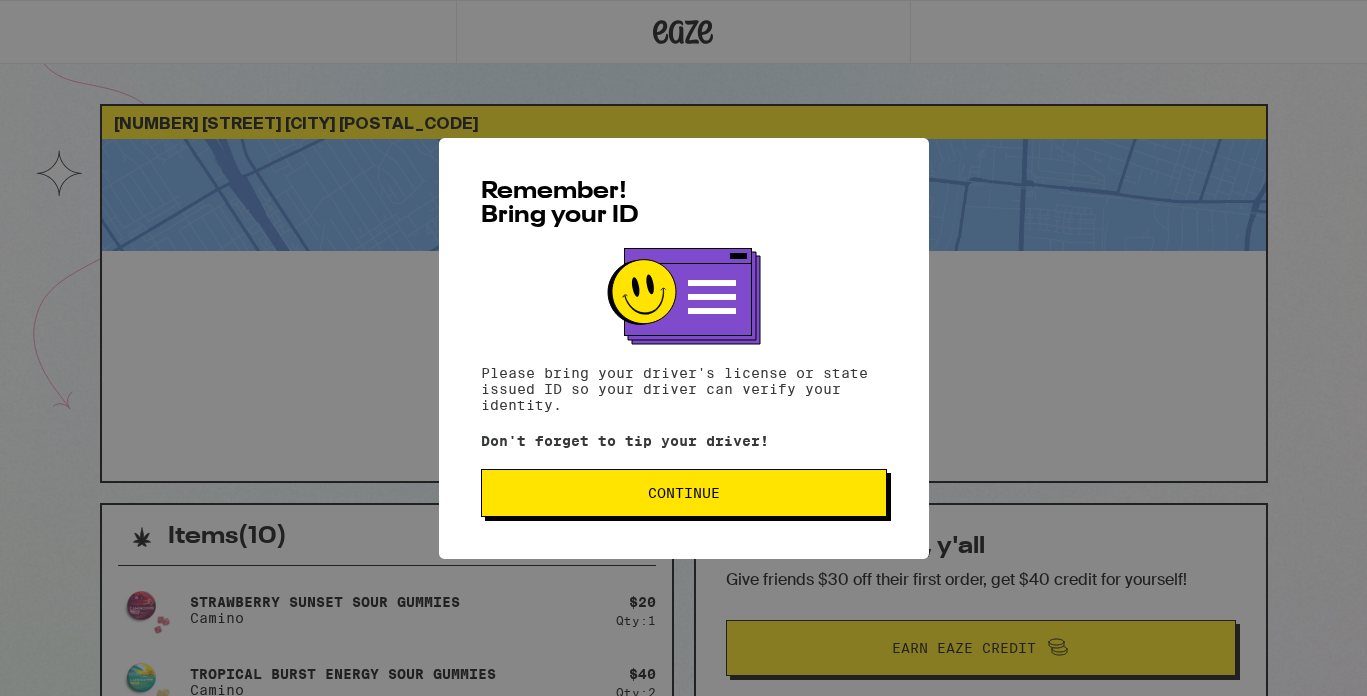 scroll, scrollTop: 0, scrollLeft: 0, axis: both 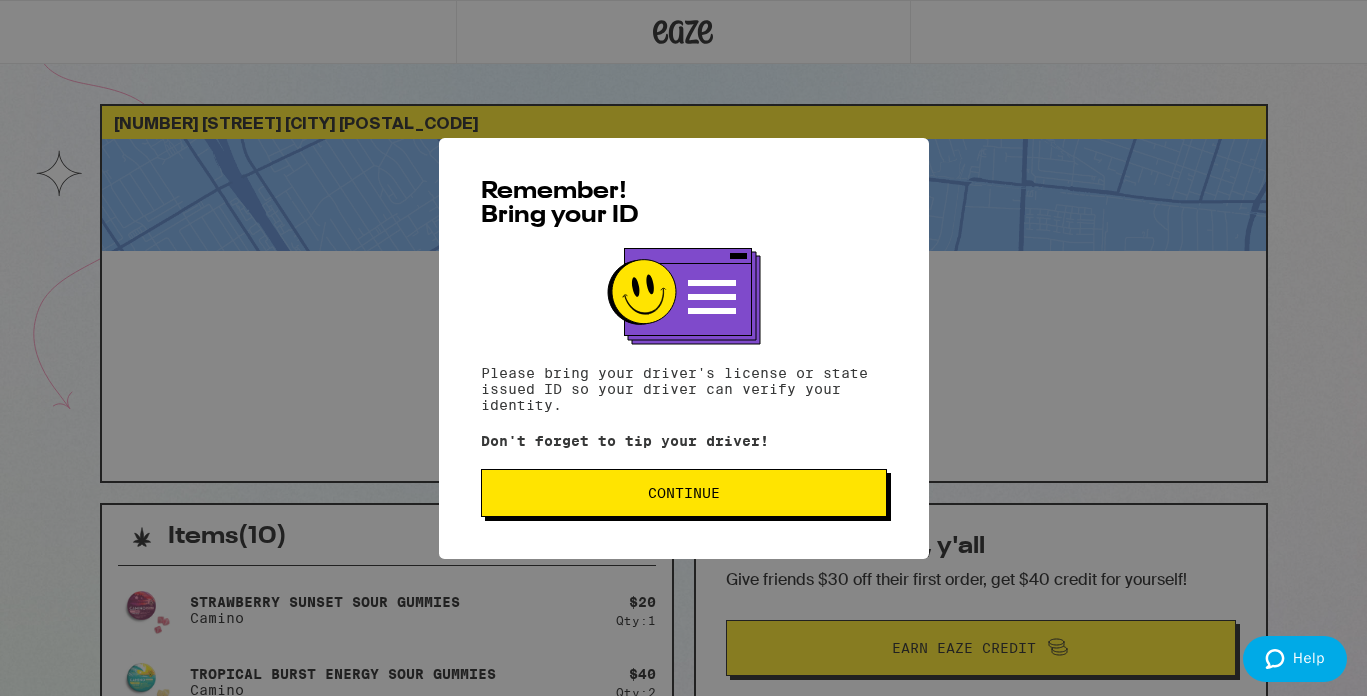 click on "Continue" at bounding box center [684, 493] 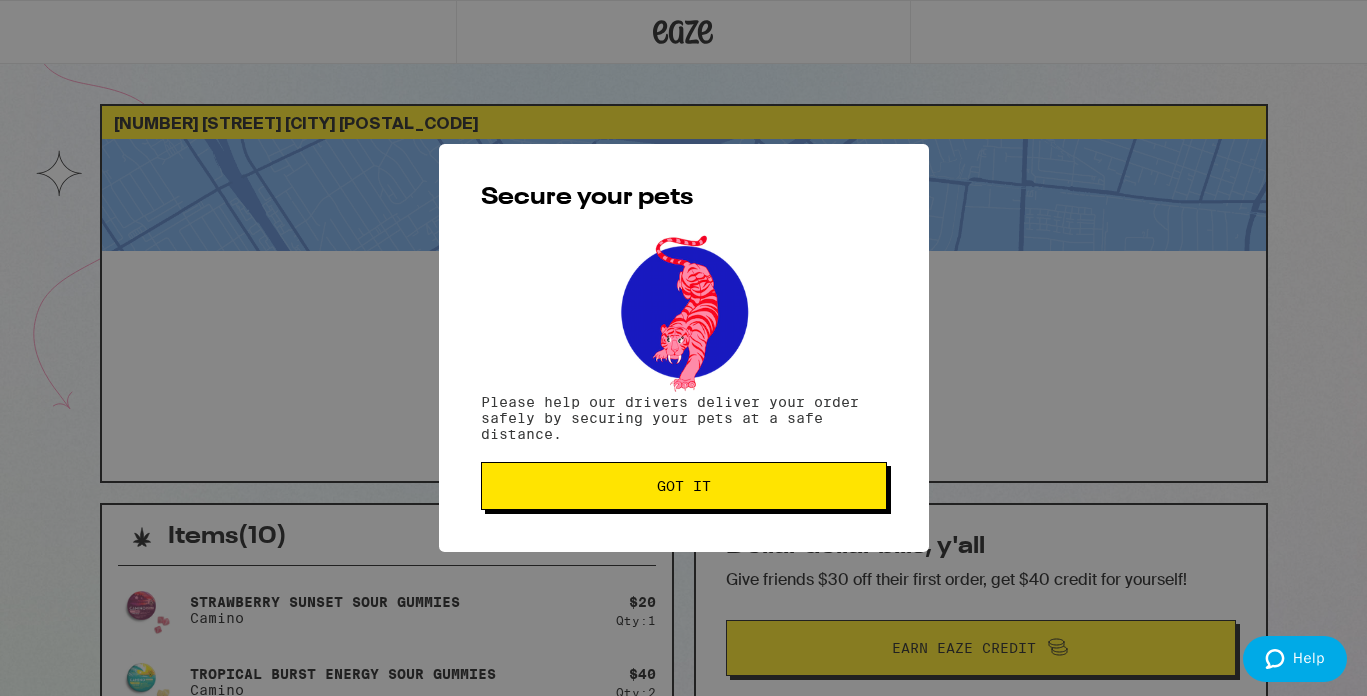 click on "Got it" at bounding box center [684, 486] 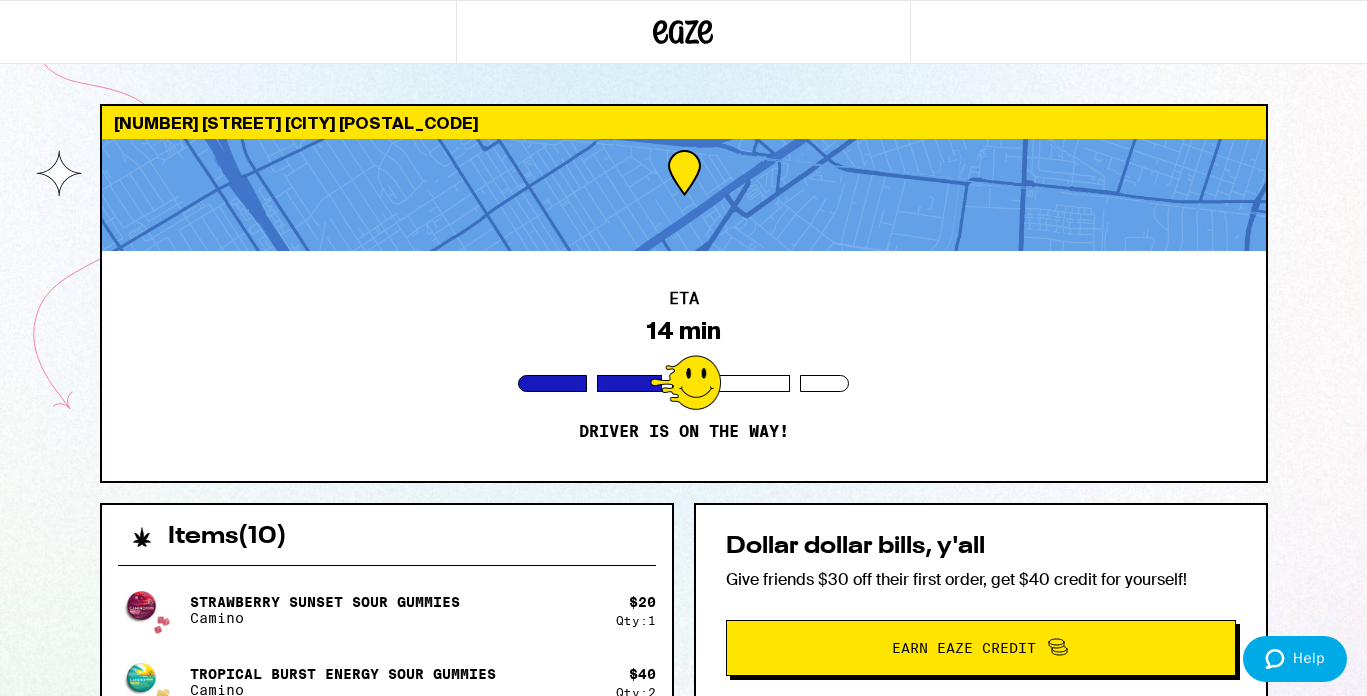 scroll, scrollTop: 0, scrollLeft: 0, axis: both 